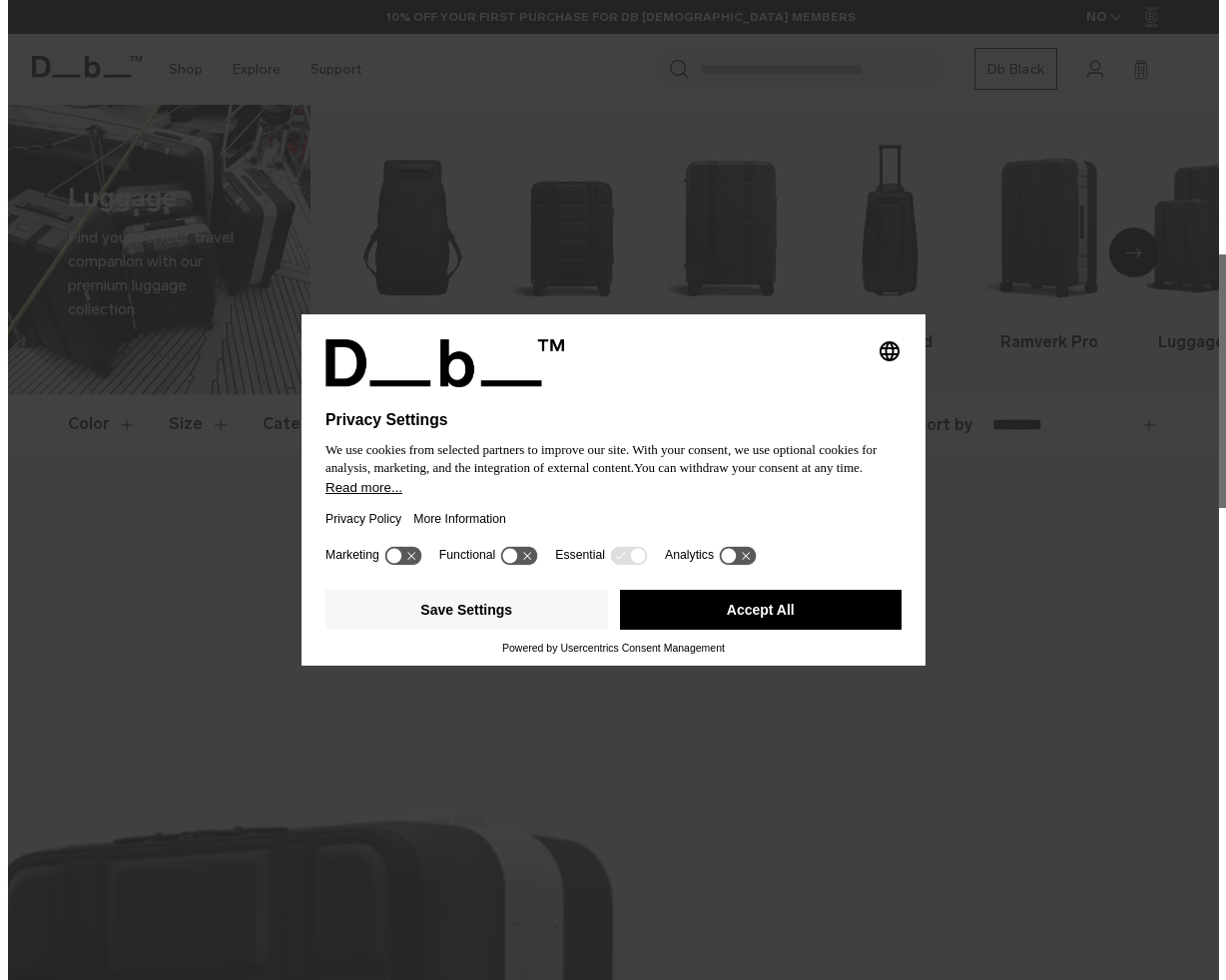 scroll, scrollTop: 0, scrollLeft: 0, axis: both 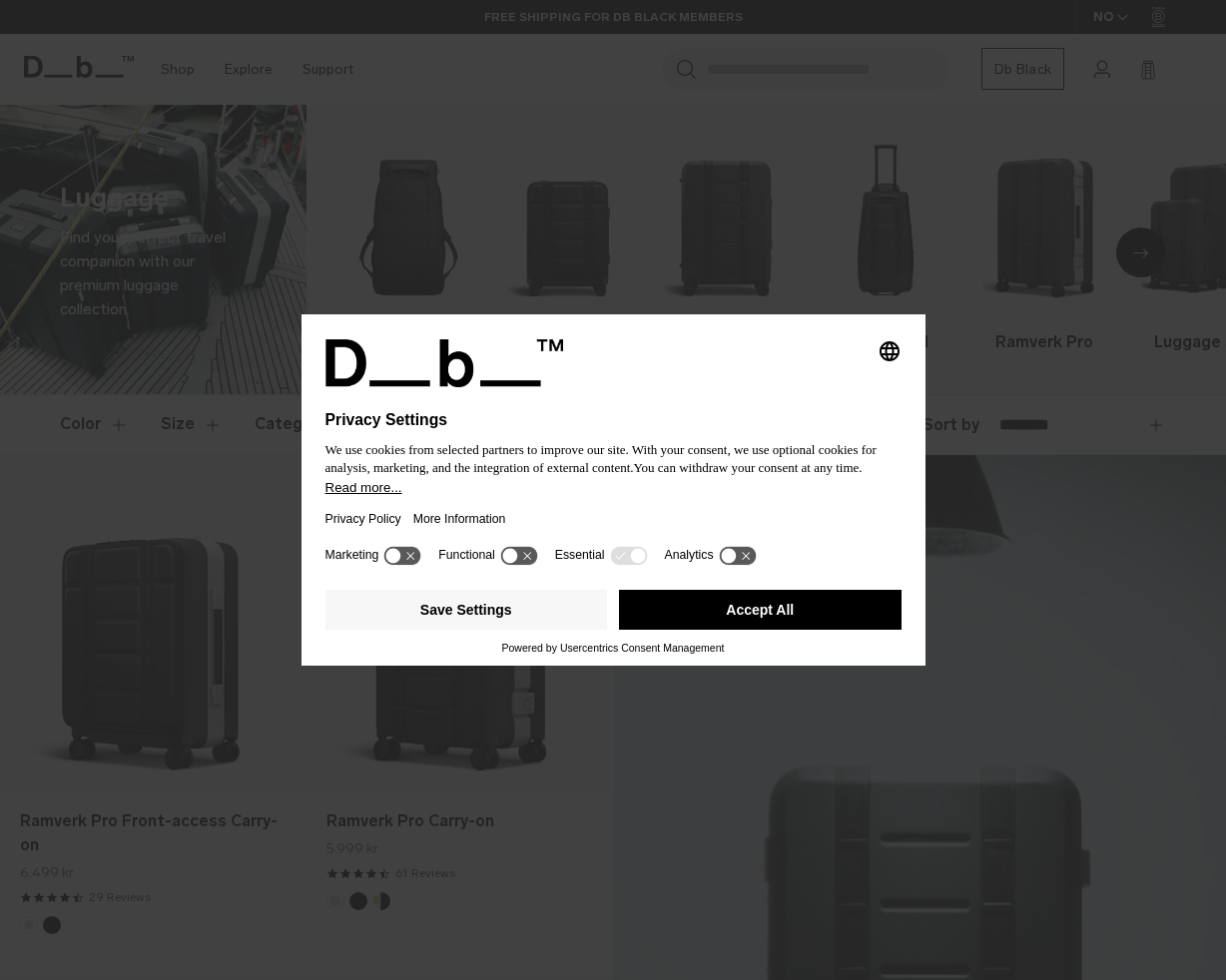 click on "Accept All" at bounding box center [760, 610] 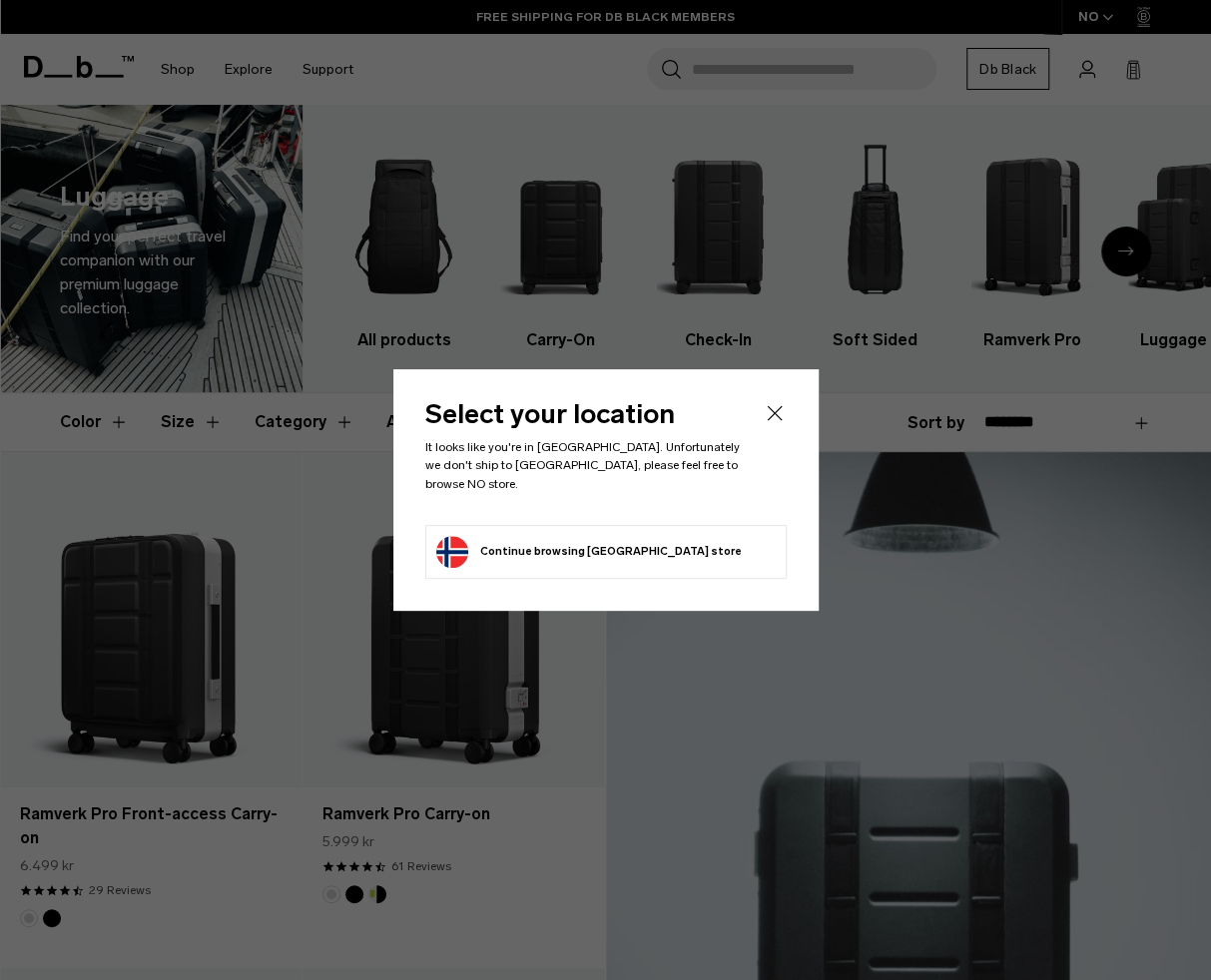 click on "Continue browsing Norway store
Continue shopping in Norway" 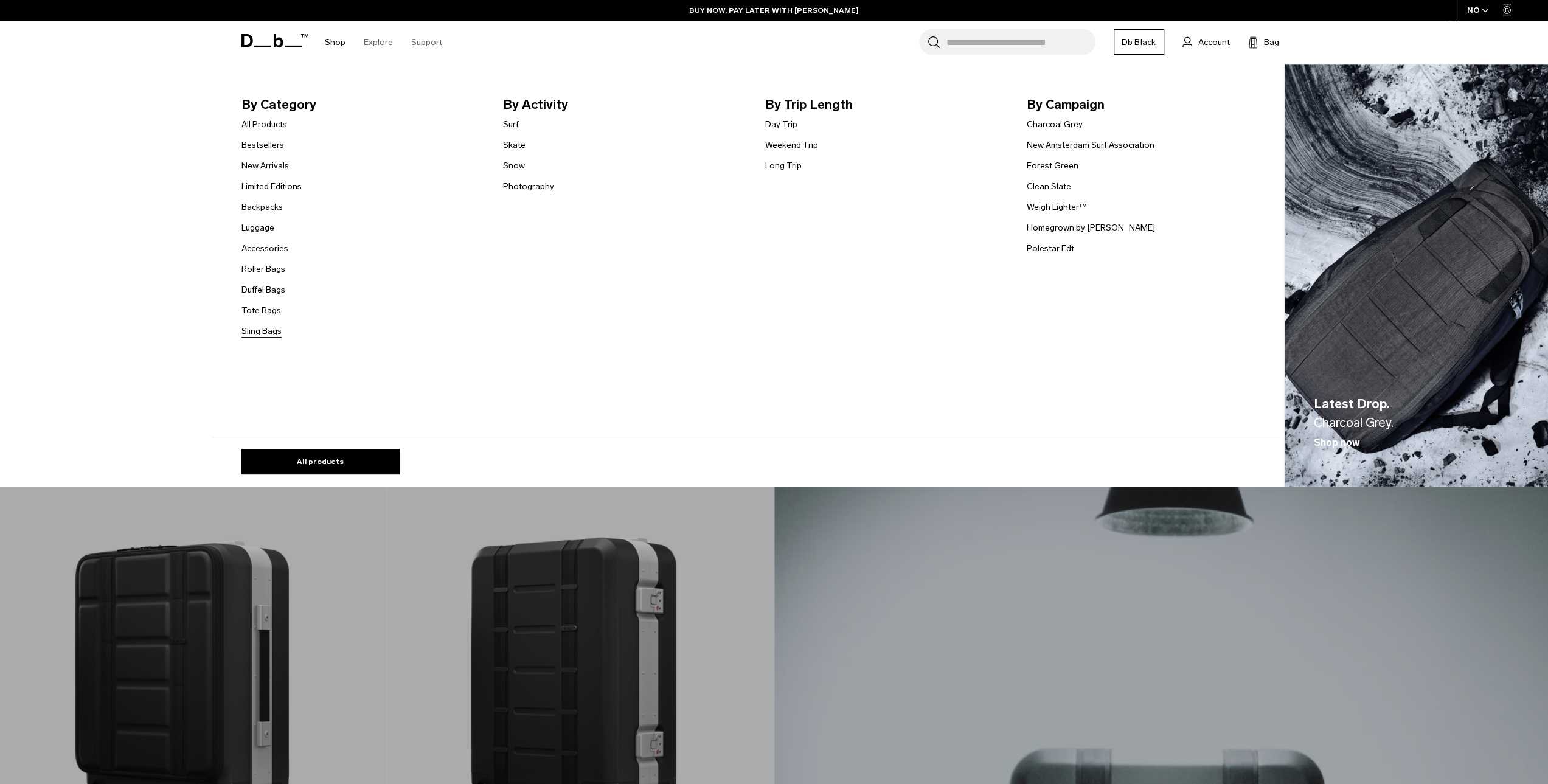 click on "Sling Bags" at bounding box center (262, 331) 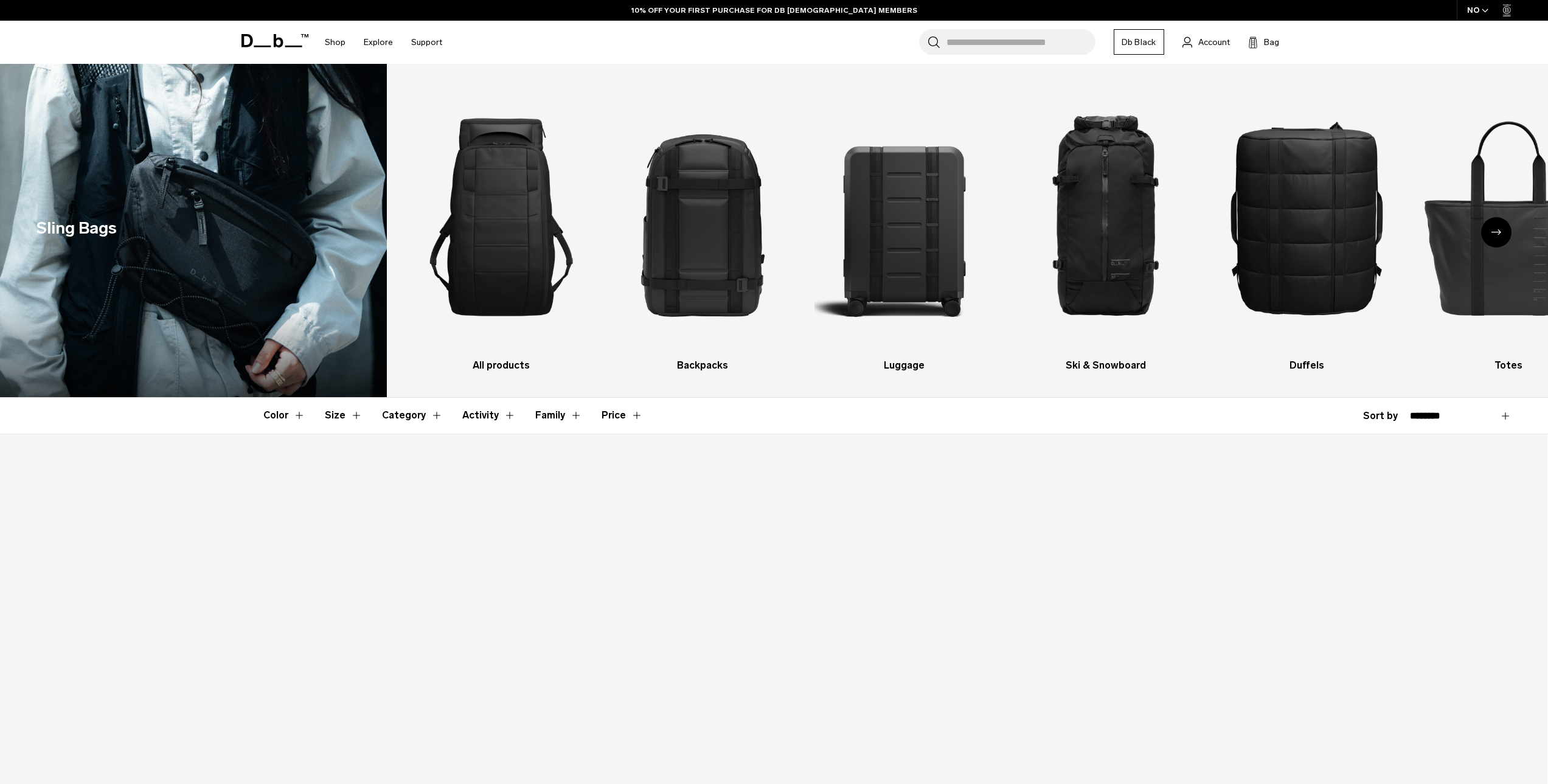 scroll, scrollTop: 0, scrollLeft: 0, axis: both 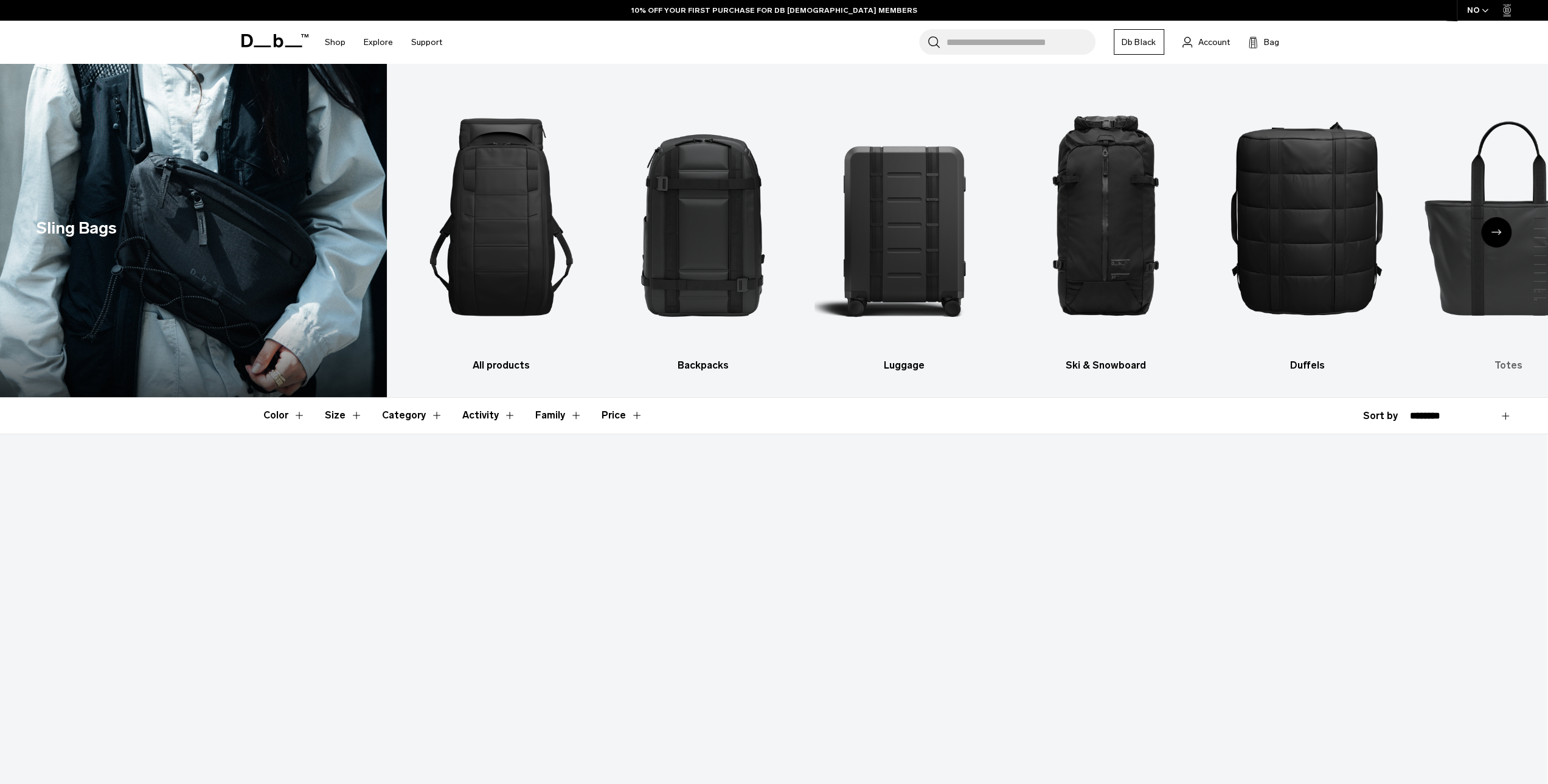 click at bounding box center [1508, 217] 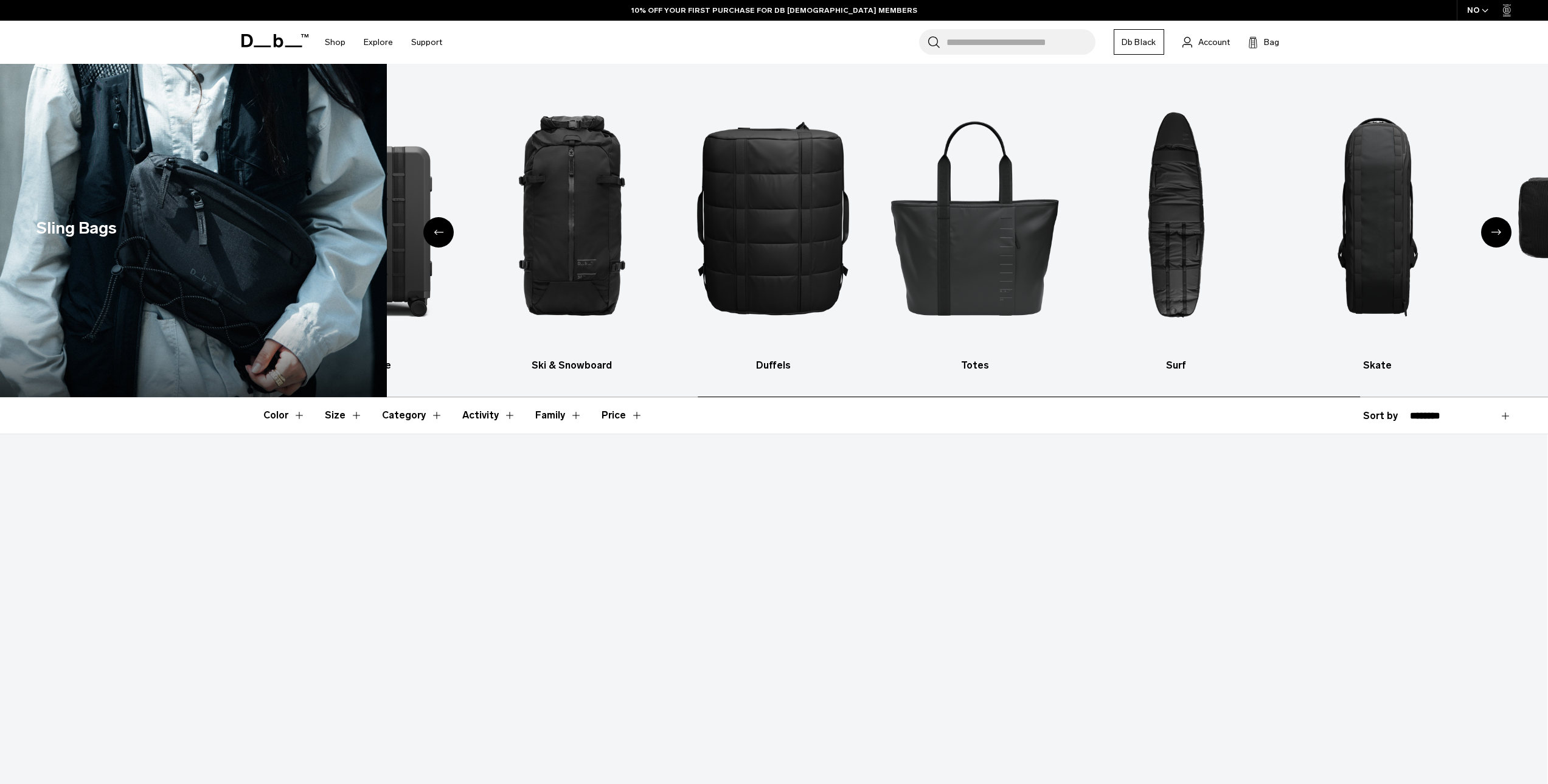 scroll, scrollTop: 0, scrollLeft: 0, axis: both 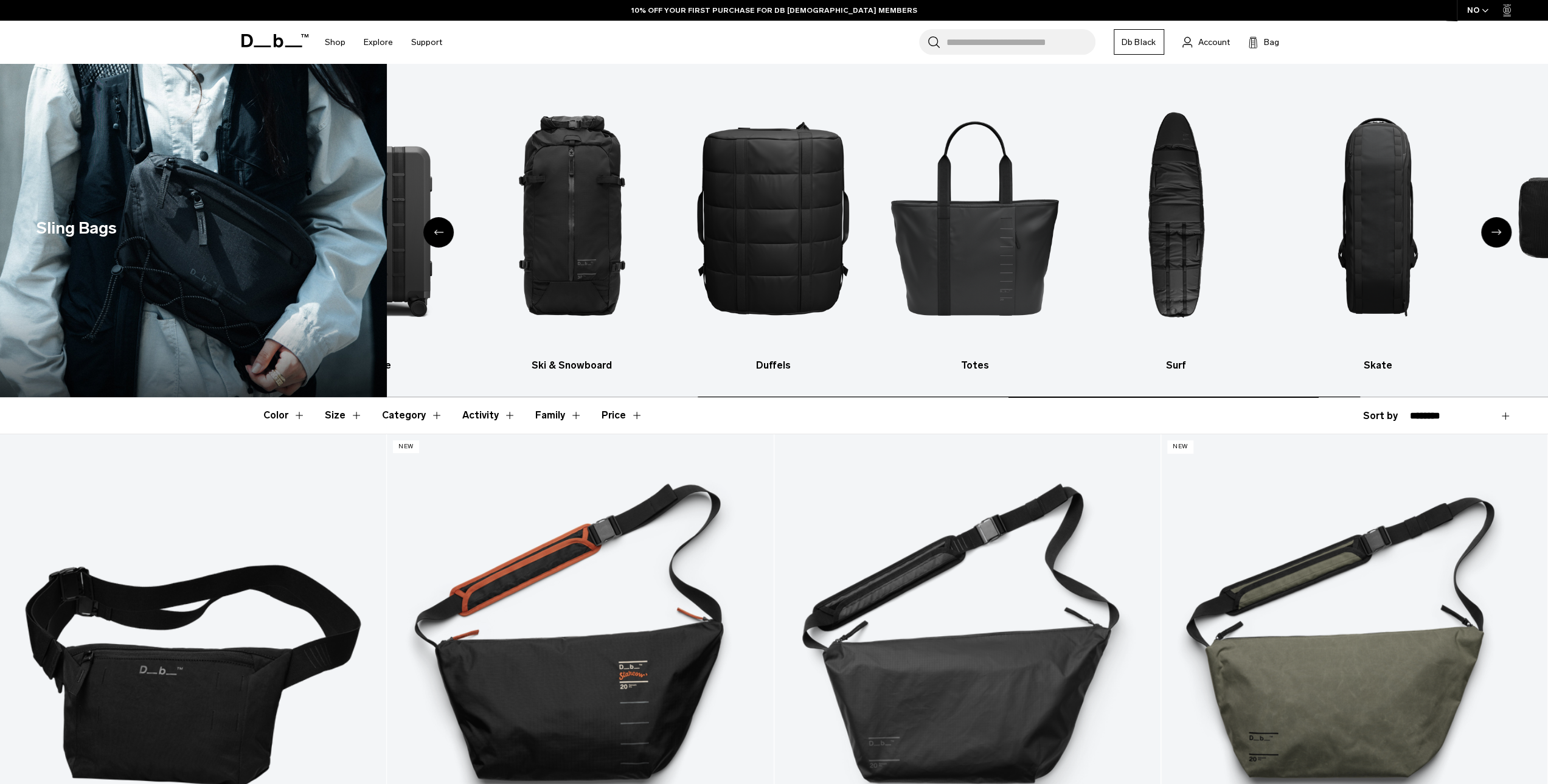click at bounding box center (975, 217) 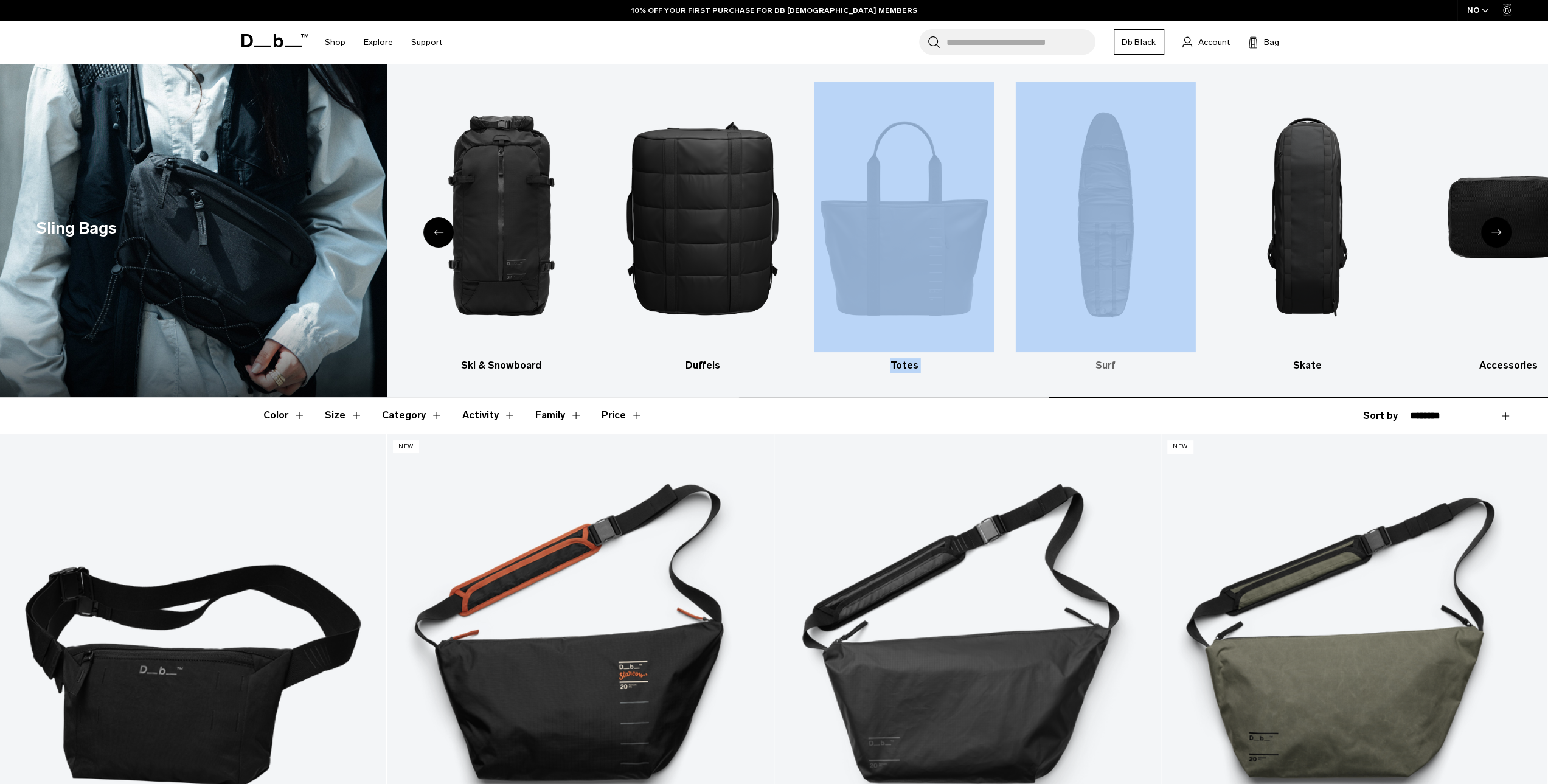 drag, startPoint x: 1274, startPoint y: 330, endPoint x: 1033, endPoint y: 331, distance: 241.00207 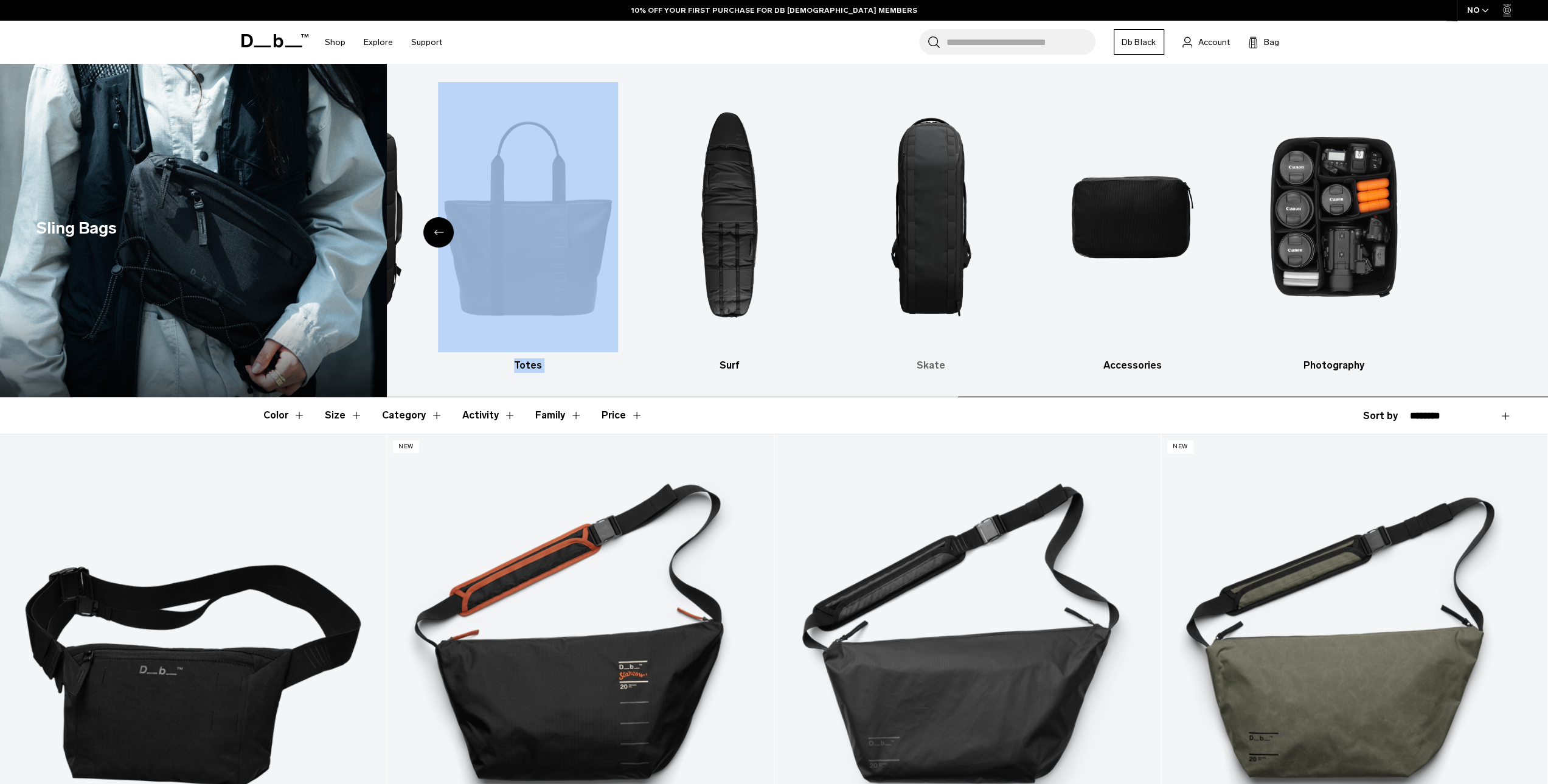 click on "All products
Backpacks
Luggage
Ski & Snowboard
Duffels
Totes
Surf
Skate
Accessories
Photography" at bounding box center (-1, 227) 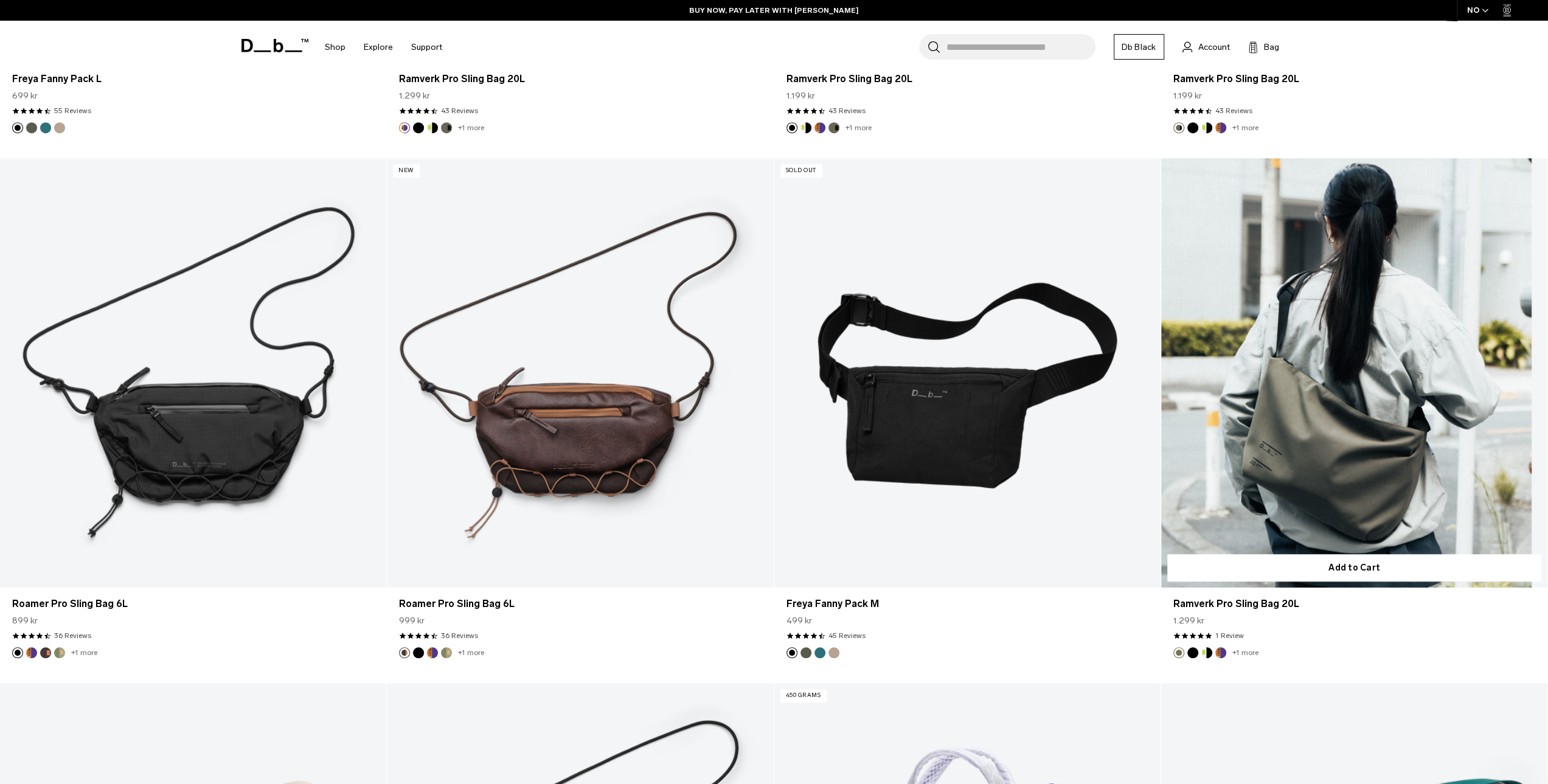 scroll, scrollTop: 973, scrollLeft: 0, axis: vertical 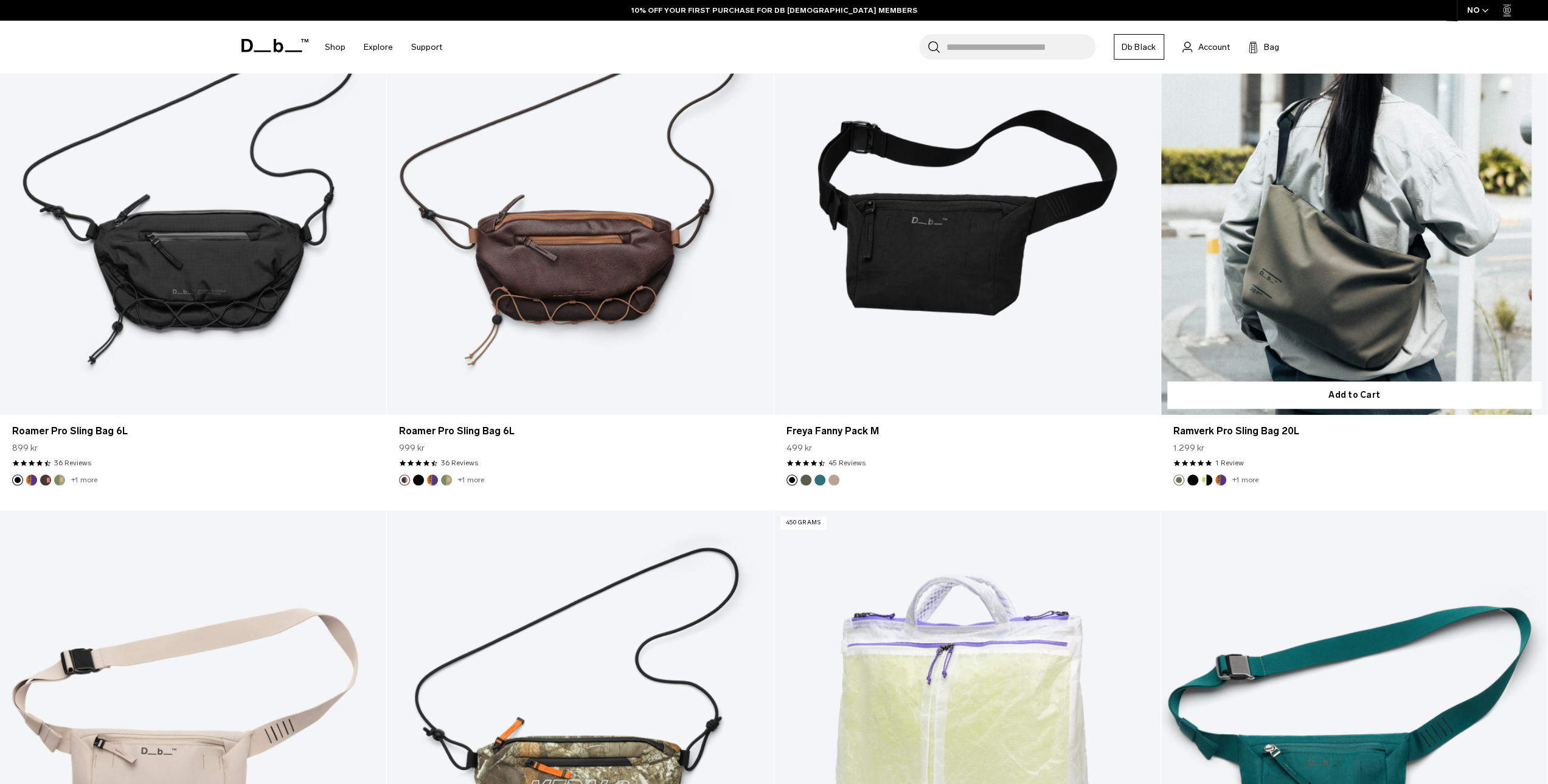 drag, startPoint x: 1201, startPoint y: 446, endPoint x: 1169, endPoint y: 450, distance: 32.24903 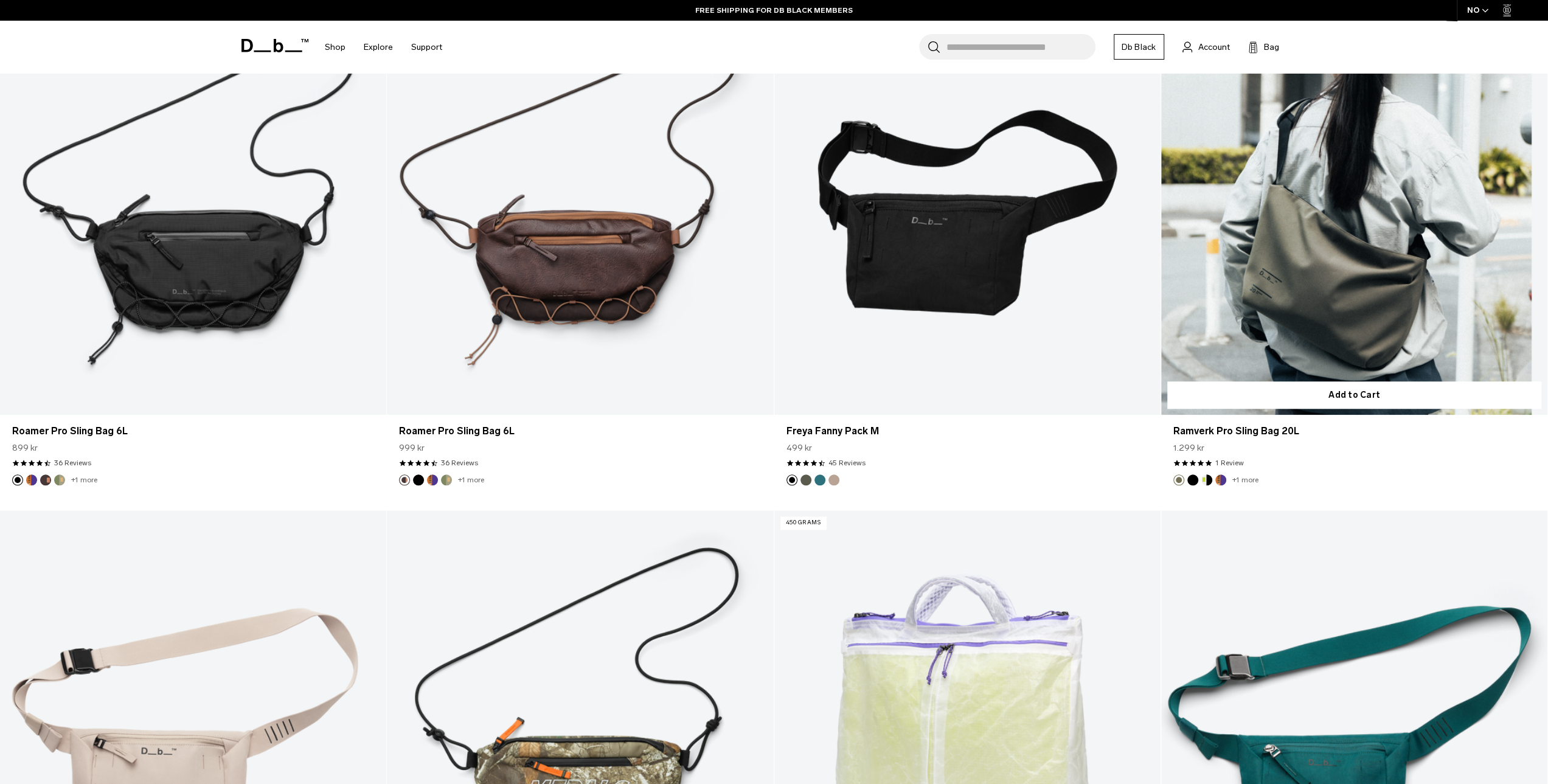 drag, startPoint x: 1173, startPoint y: 448, endPoint x: 1209, endPoint y: 450, distance: 36.055513 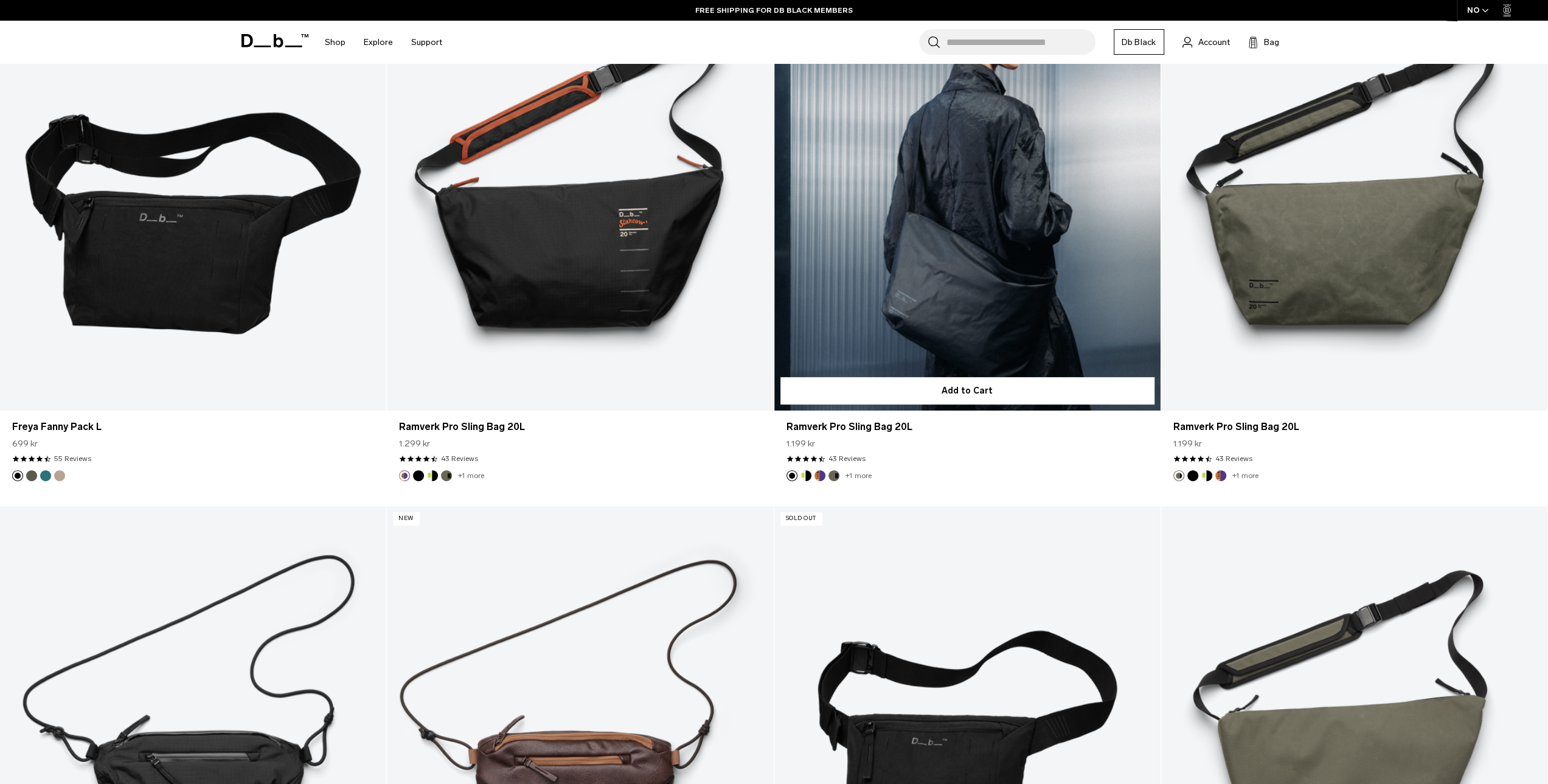 scroll, scrollTop: 95, scrollLeft: 0, axis: vertical 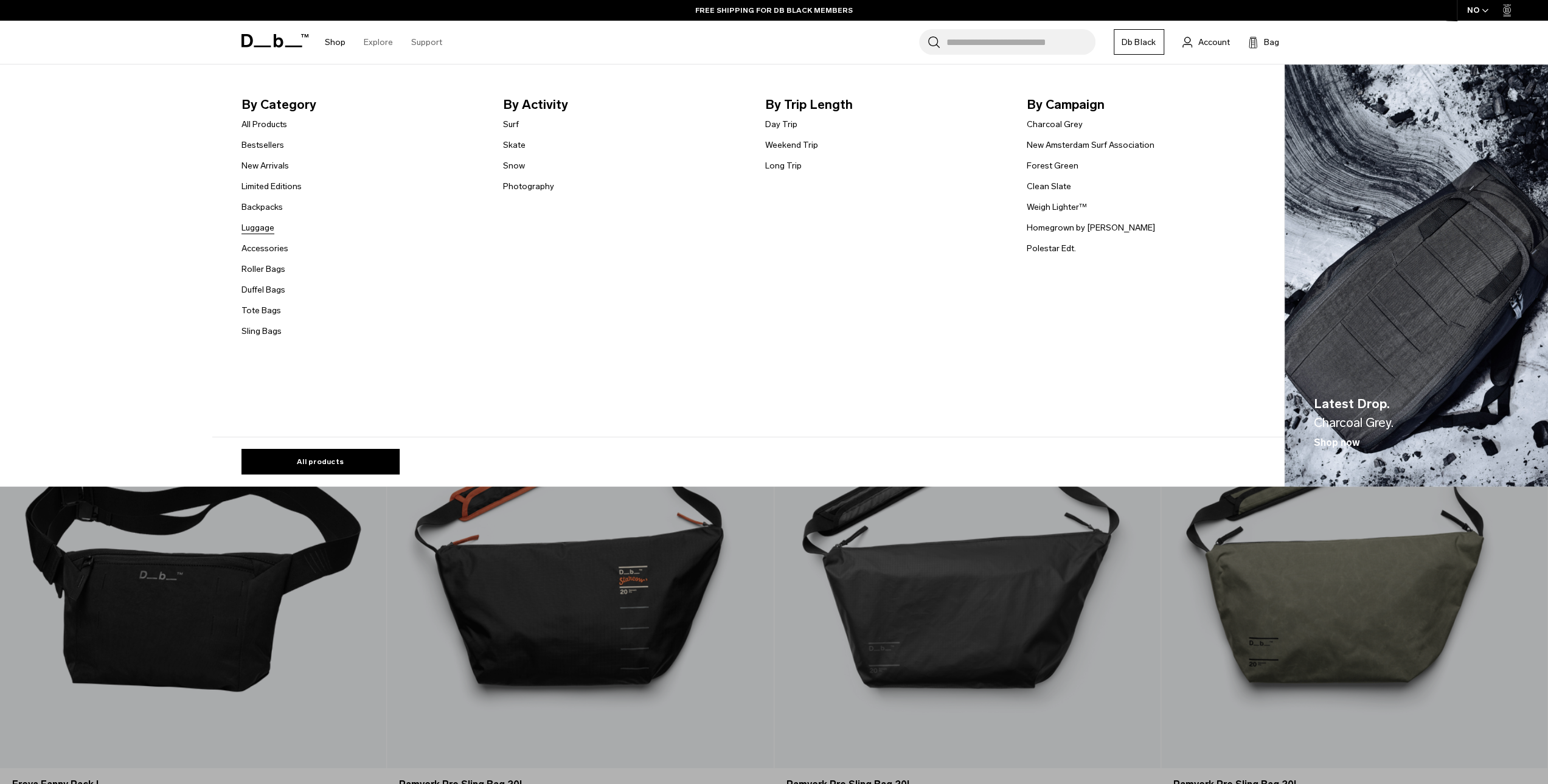click on "Luggage" at bounding box center [258, 227] 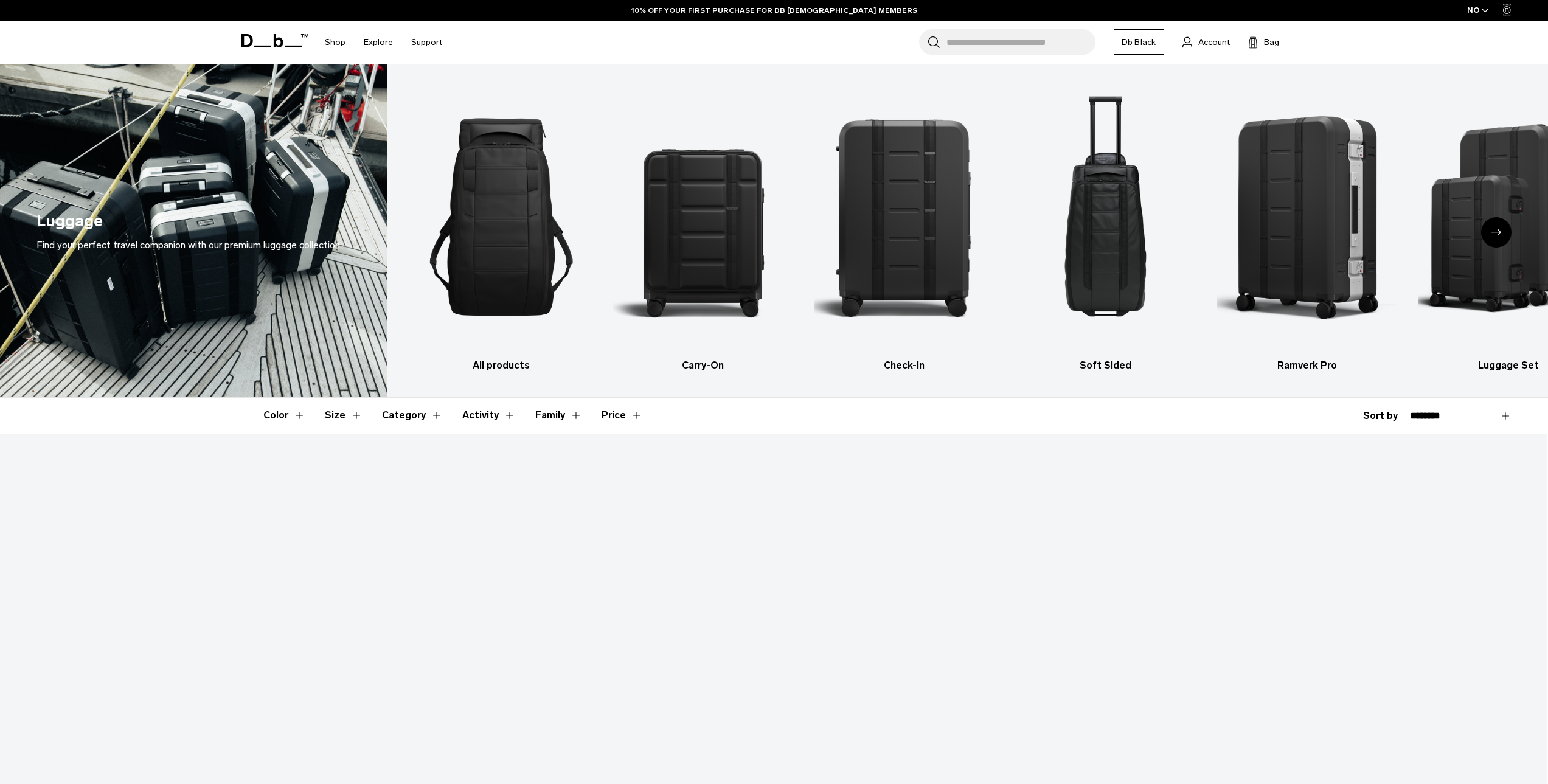 scroll, scrollTop: 0, scrollLeft: 0, axis: both 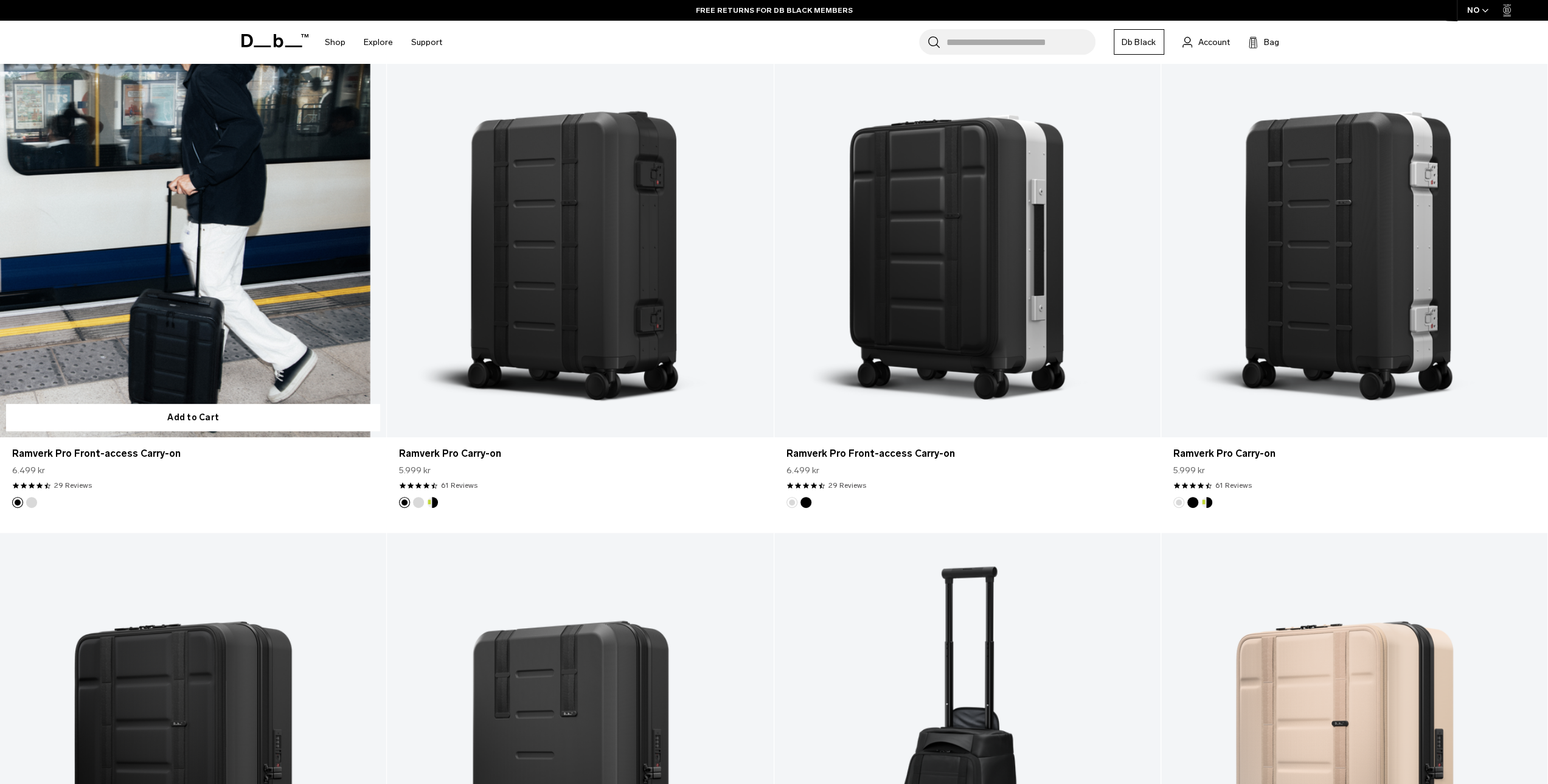 click at bounding box center (193, 223) 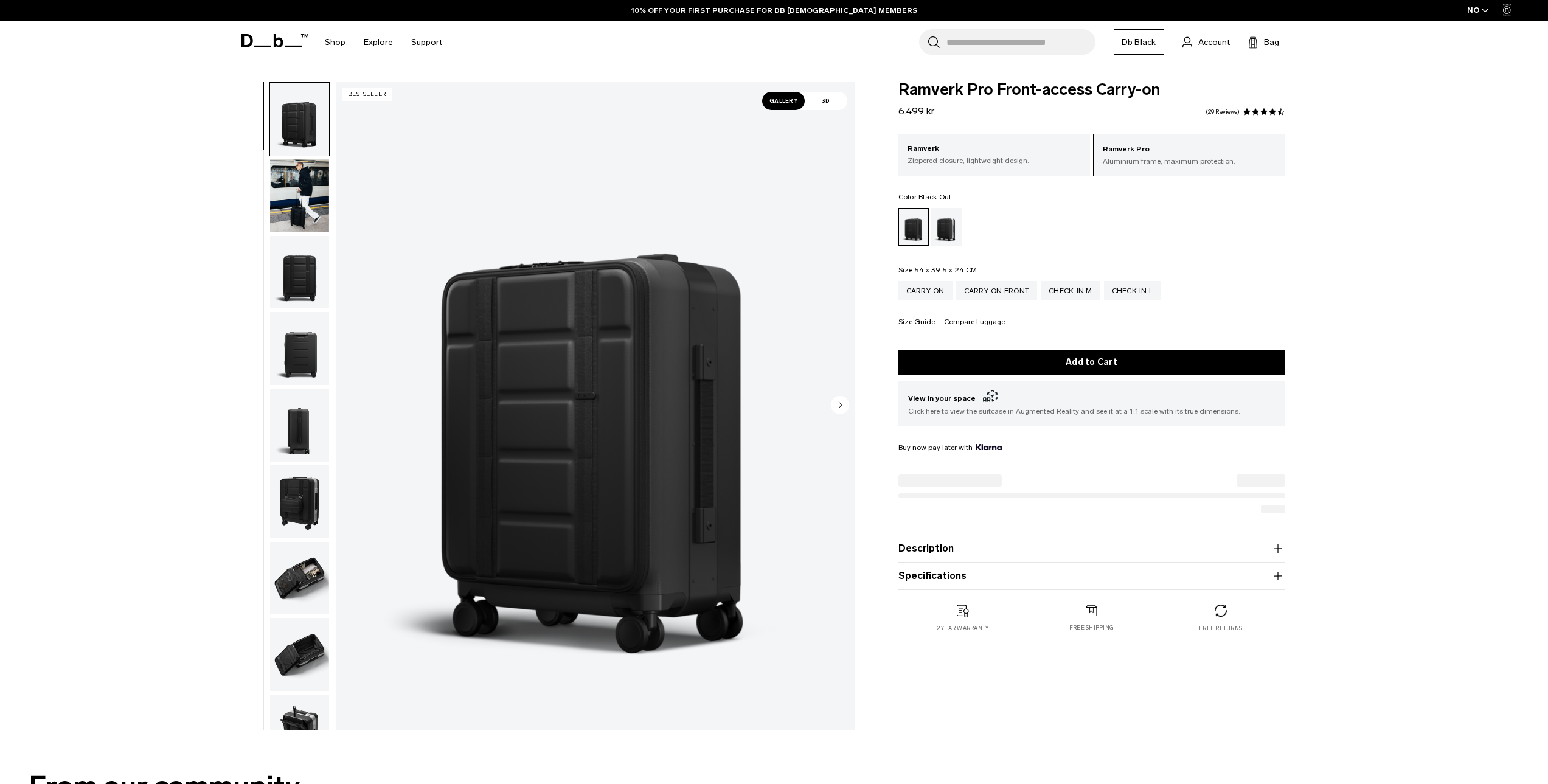 scroll, scrollTop: 0, scrollLeft: 0, axis: both 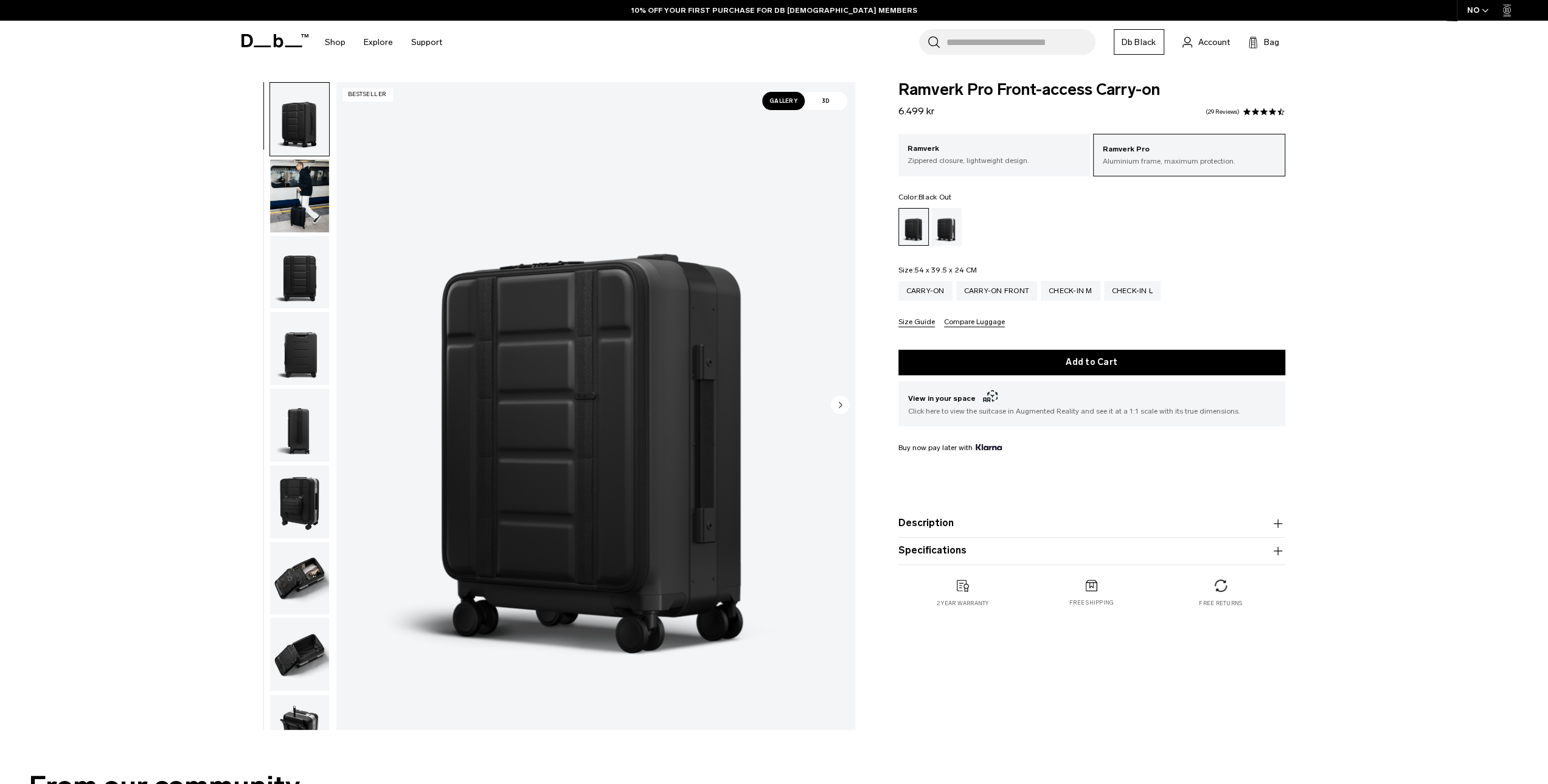 click at bounding box center (299, 578) 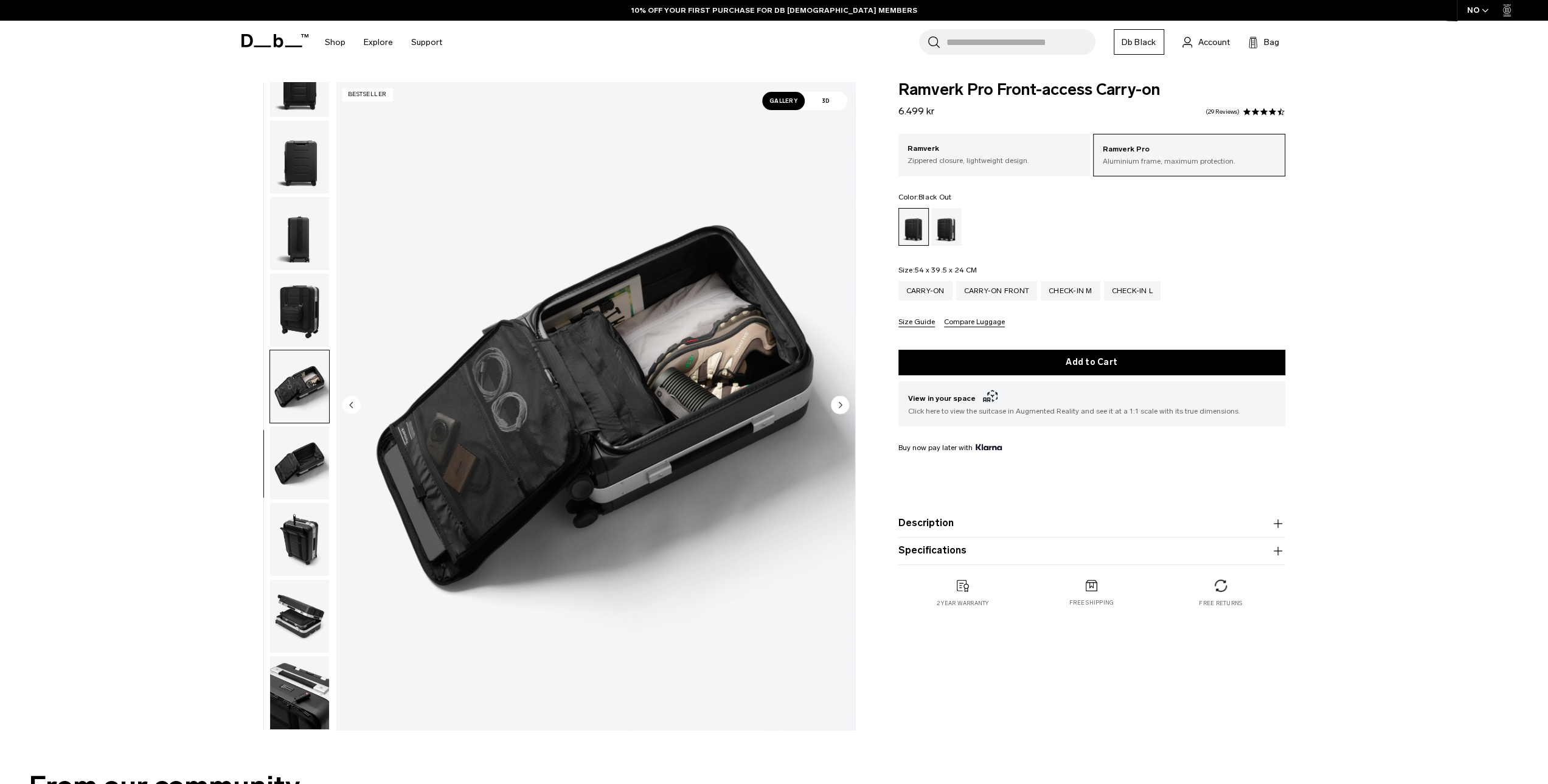 scroll, scrollTop: 192, scrollLeft: 0, axis: vertical 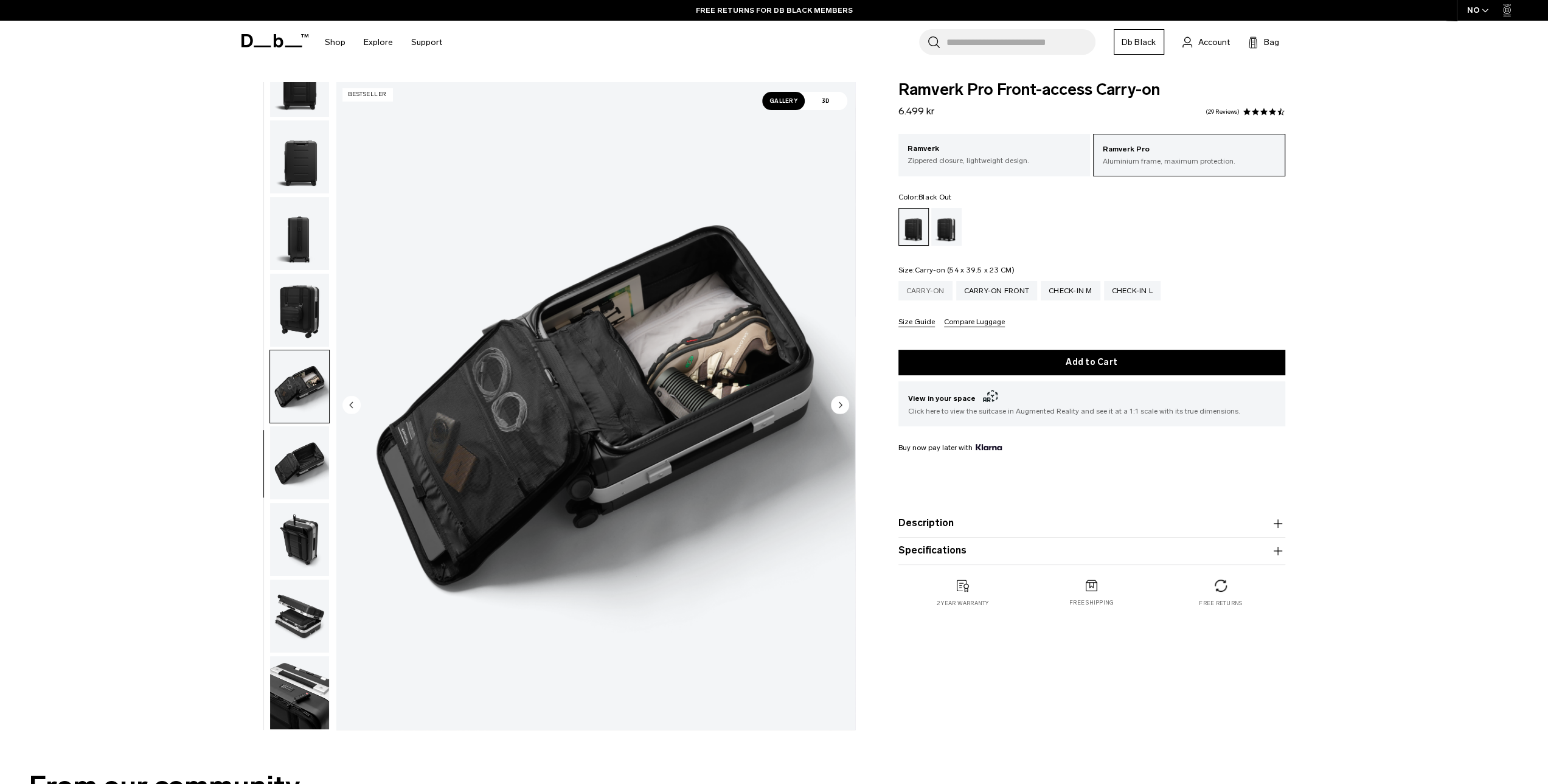 click on "Carry-on" at bounding box center (925, 291) 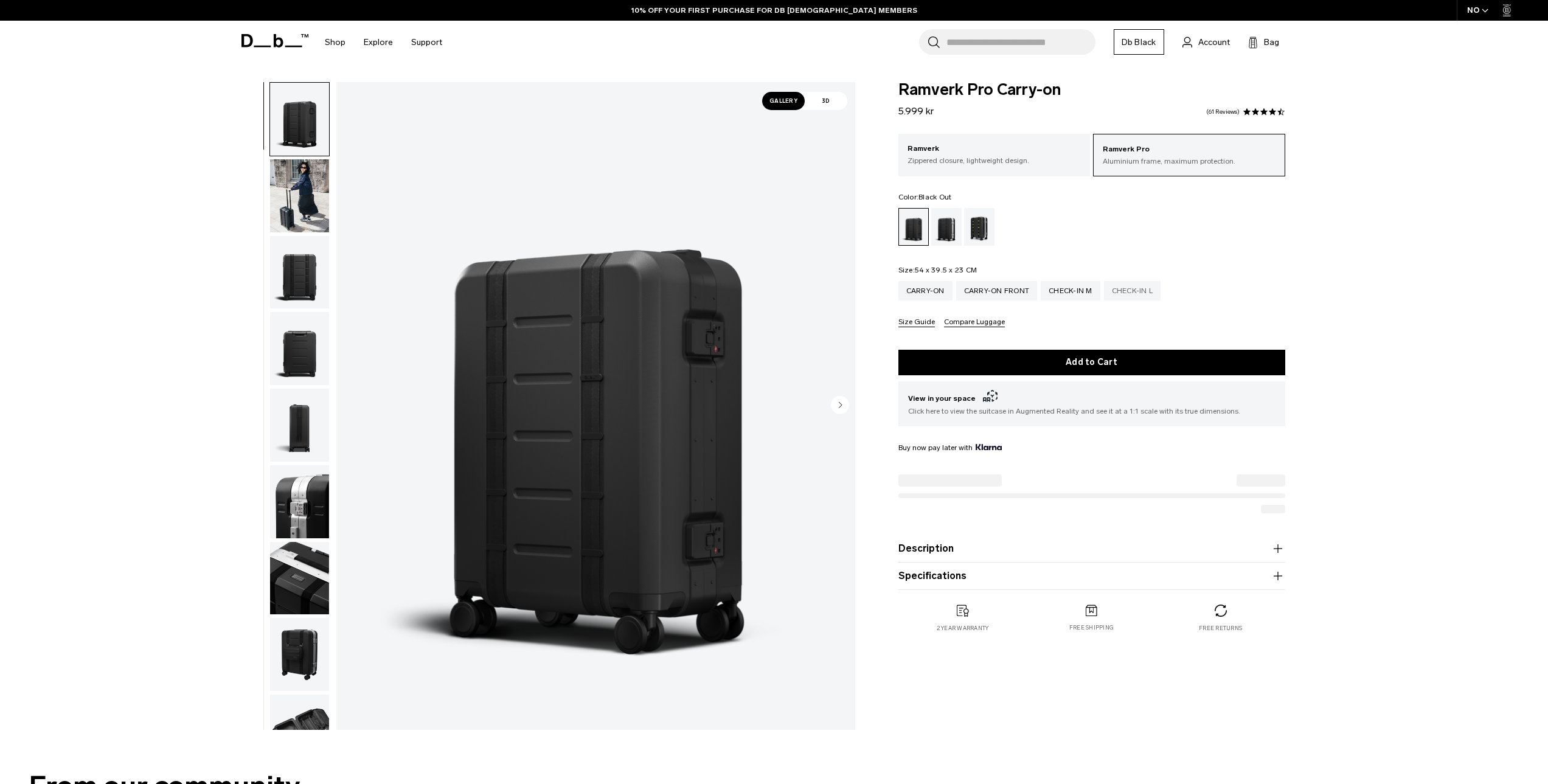 scroll, scrollTop: 0, scrollLeft: 0, axis: both 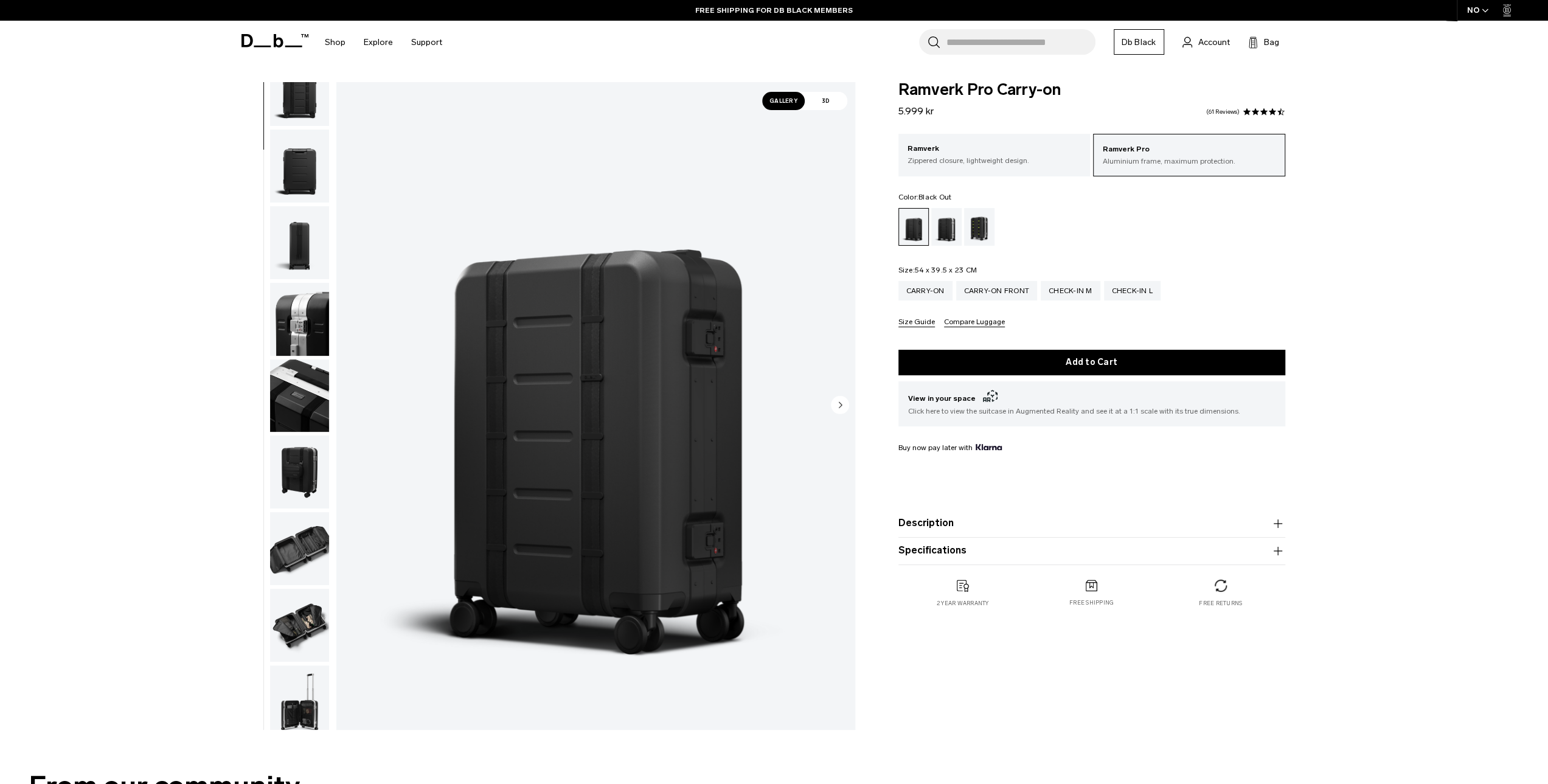 click at bounding box center [299, 549] 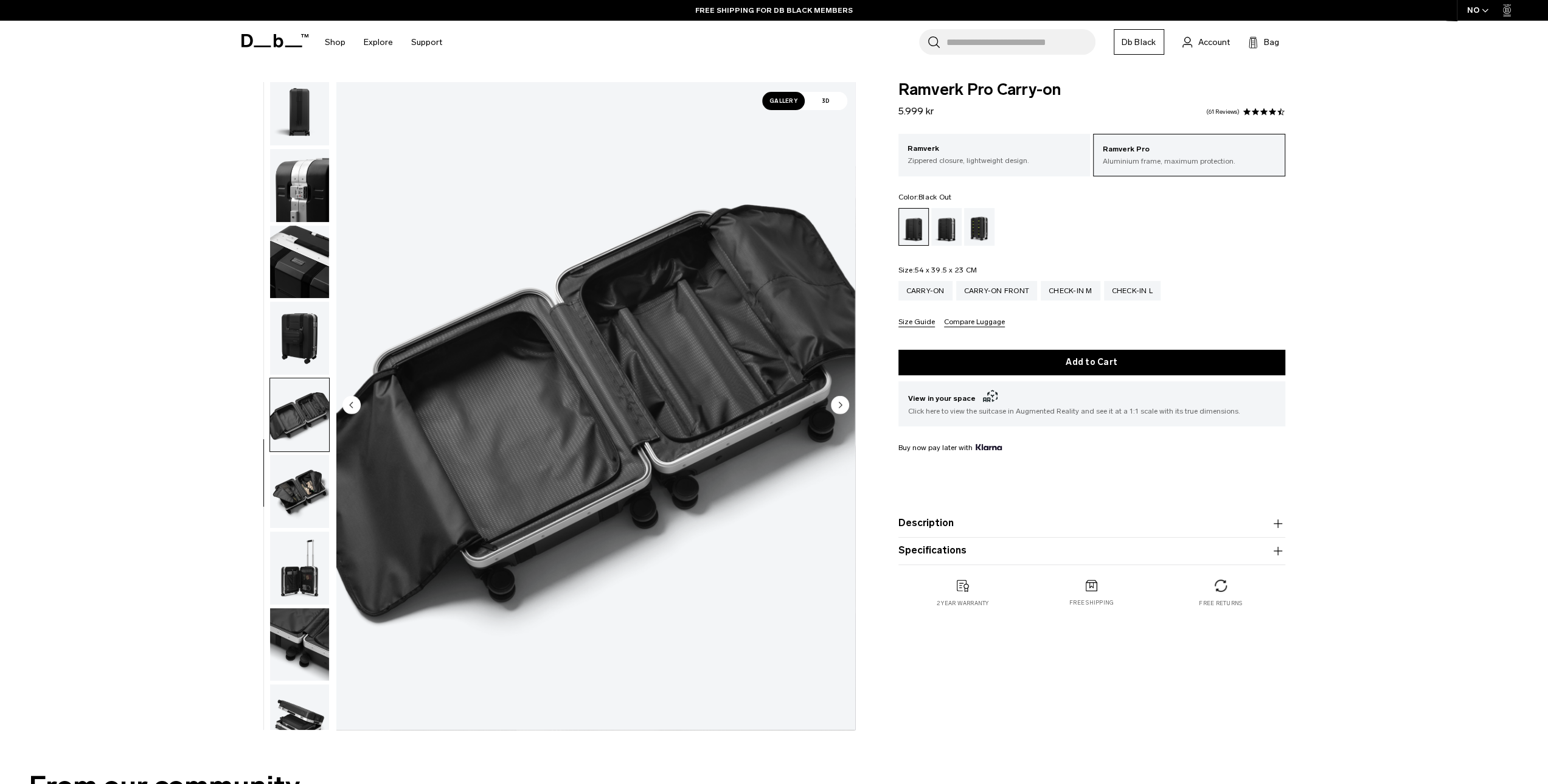 scroll, scrollTop: 422, scrollLeft: 0, axis: vertical 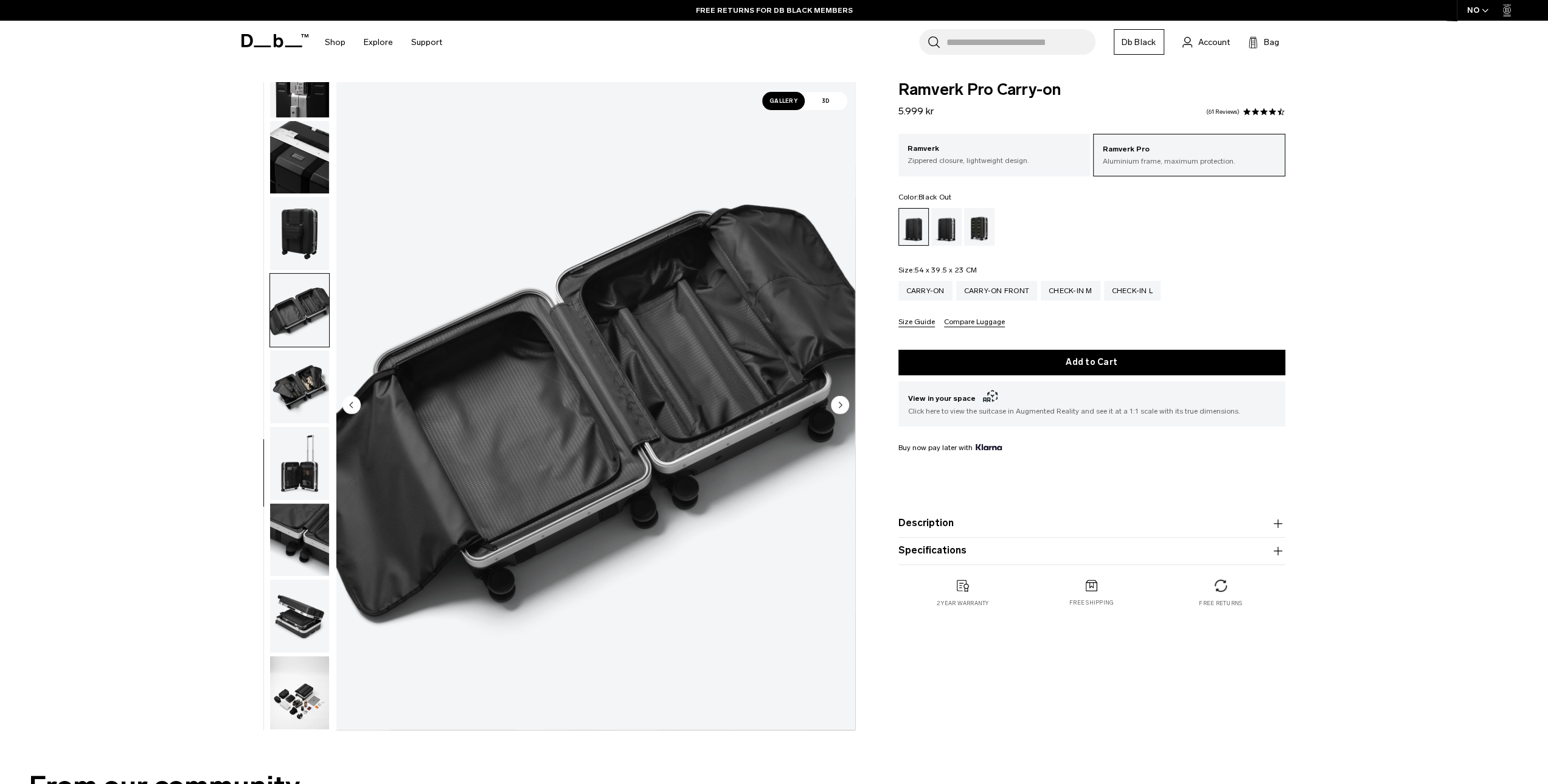 click at bounding box center (299, 540) 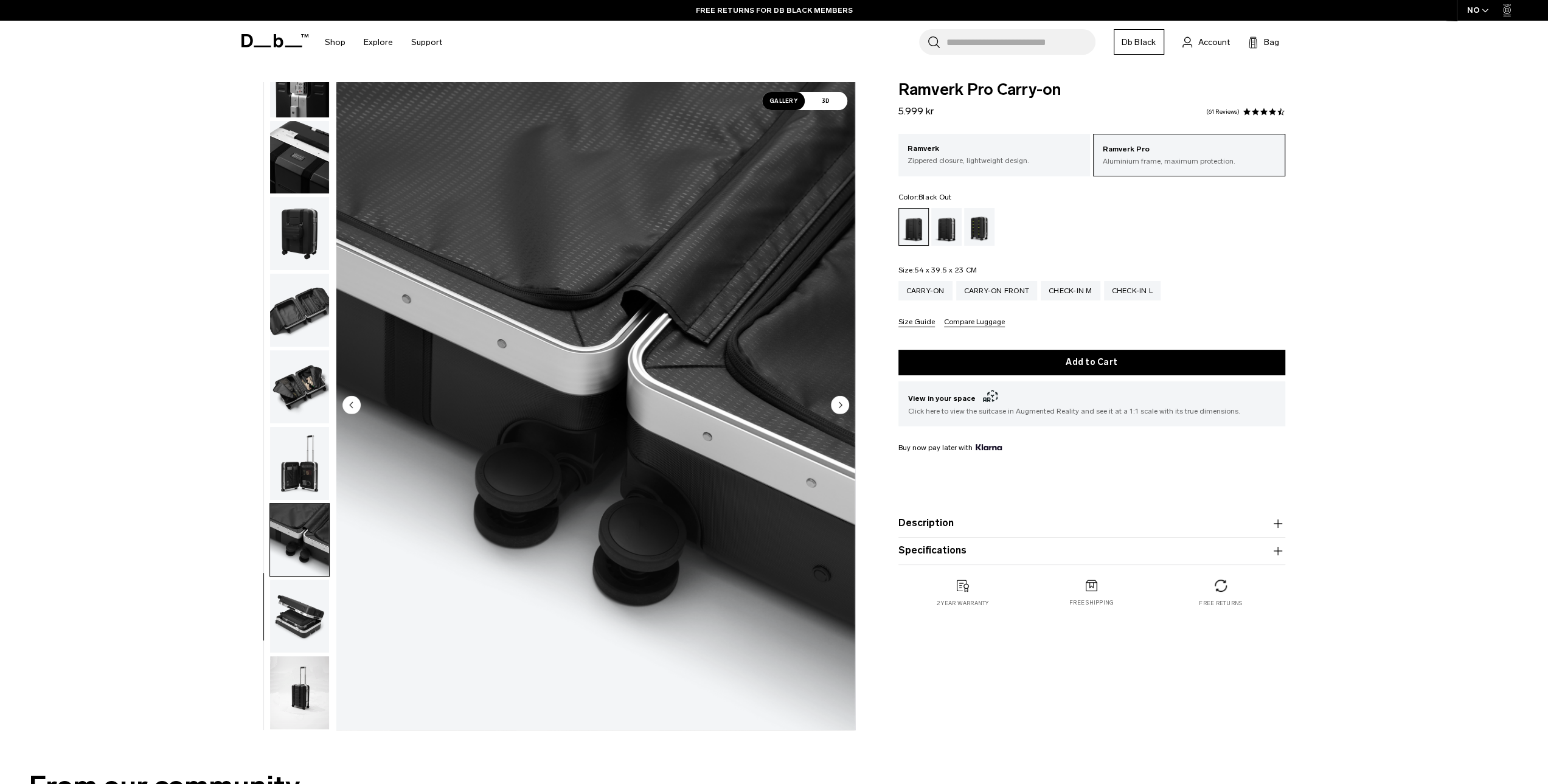click at bounding box center (299, 540) 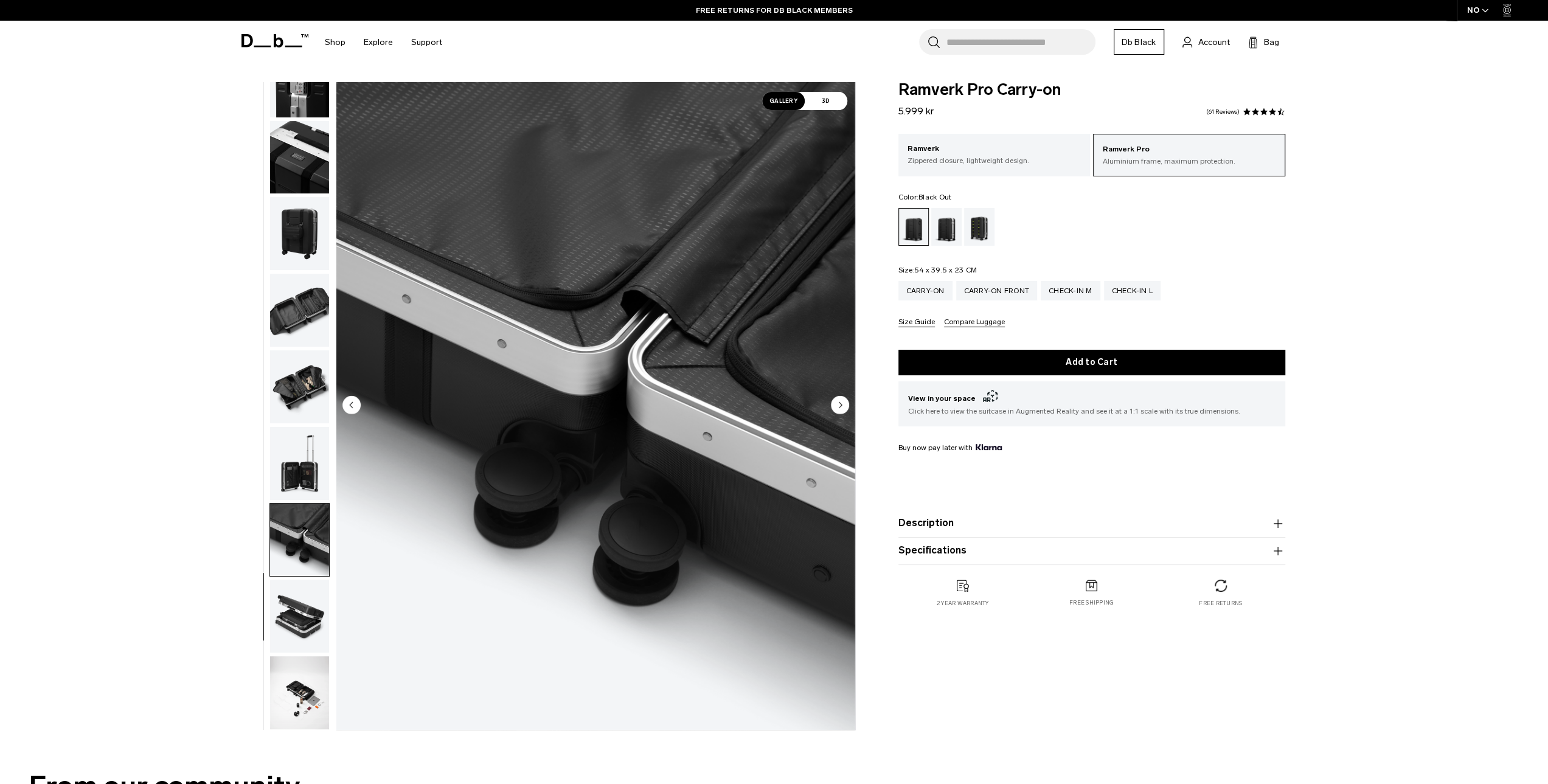 click at bounding box center (299, 616) 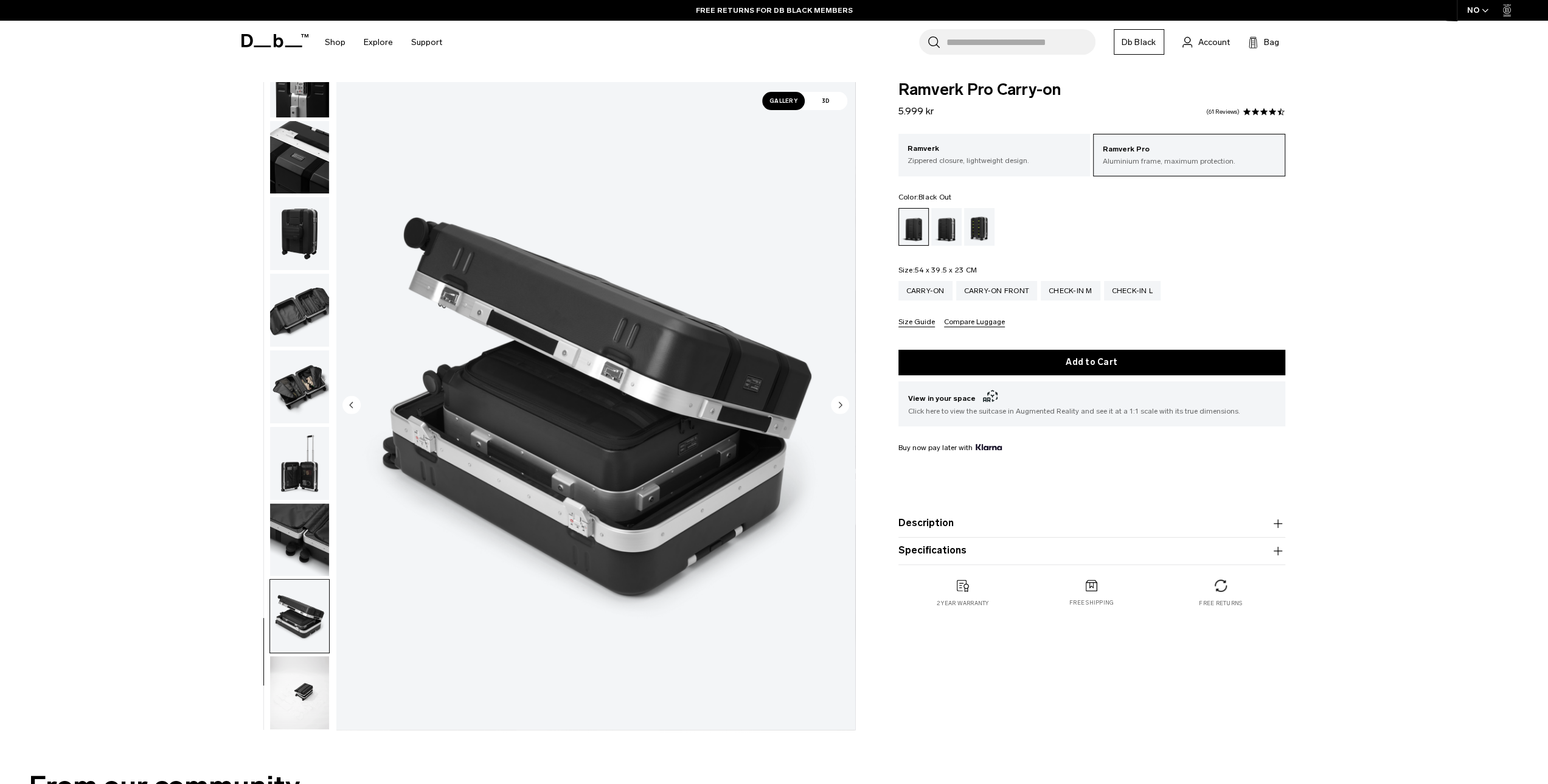 click at bounding box center [299, 693] 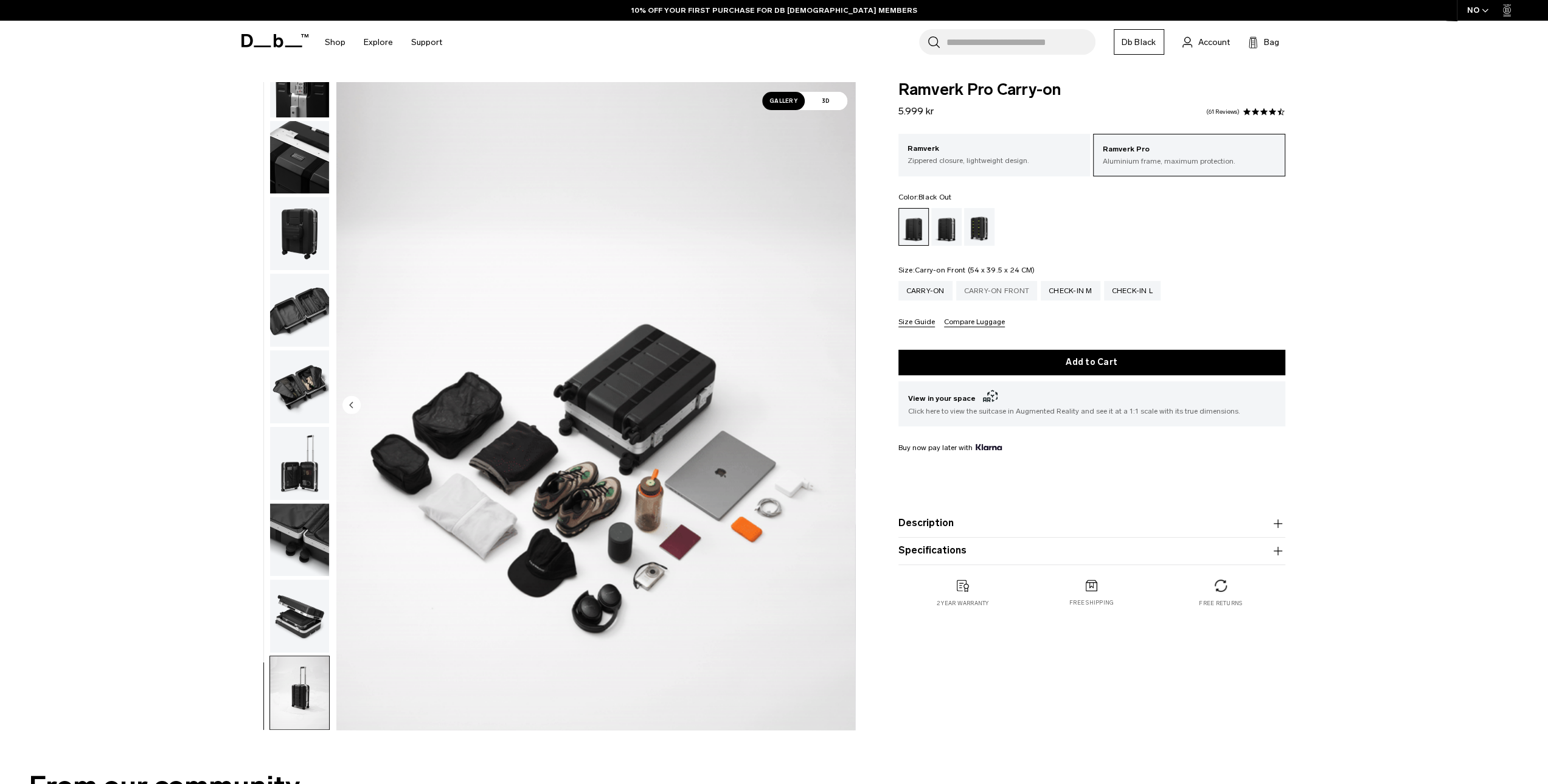 click on "Carry-on Front" at bounding box center (997, 291) 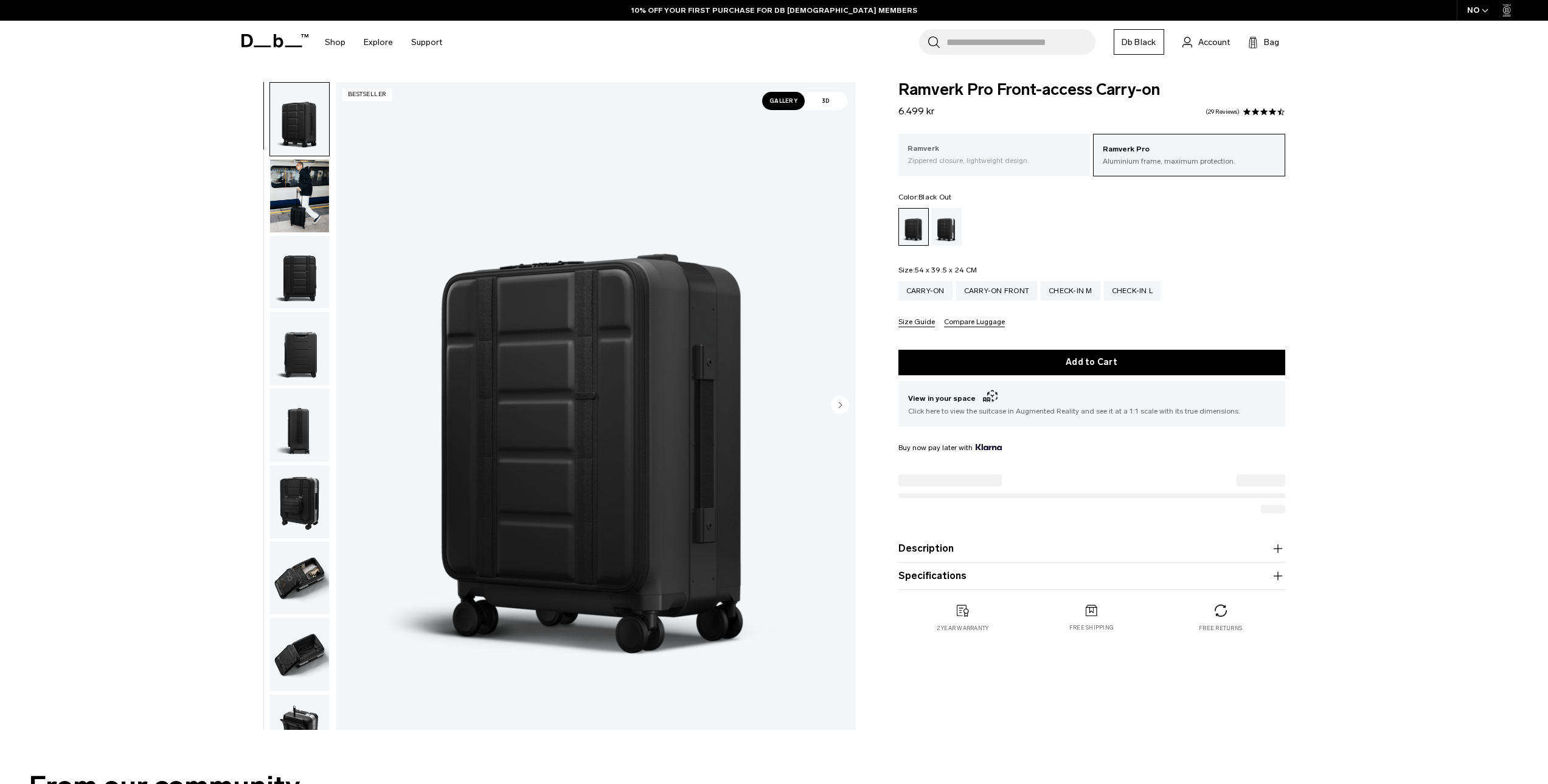 scroll, scrollTop: 0, scrollLeft: 0, axis: both 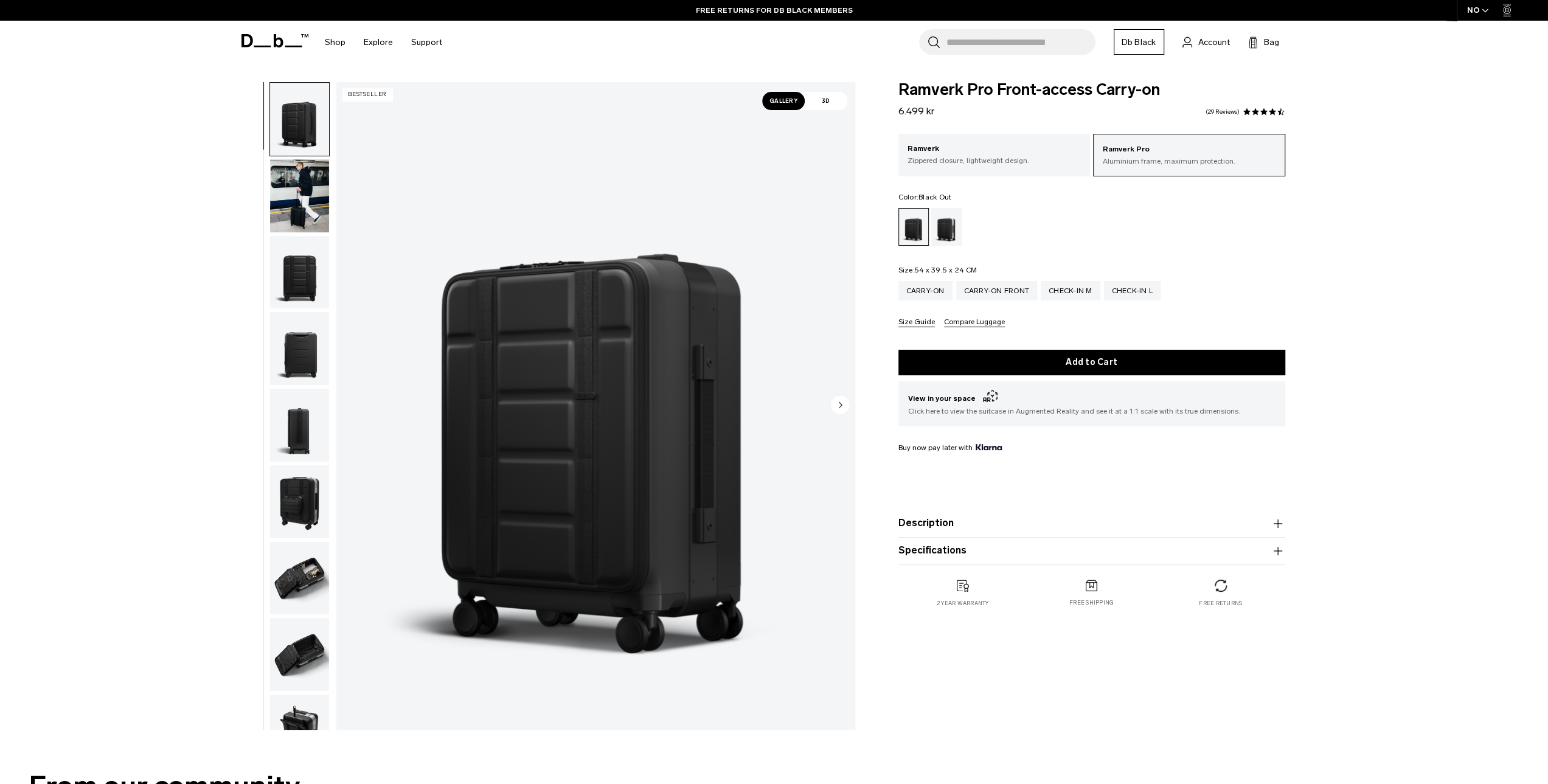 click at bounding box center [299, 578] 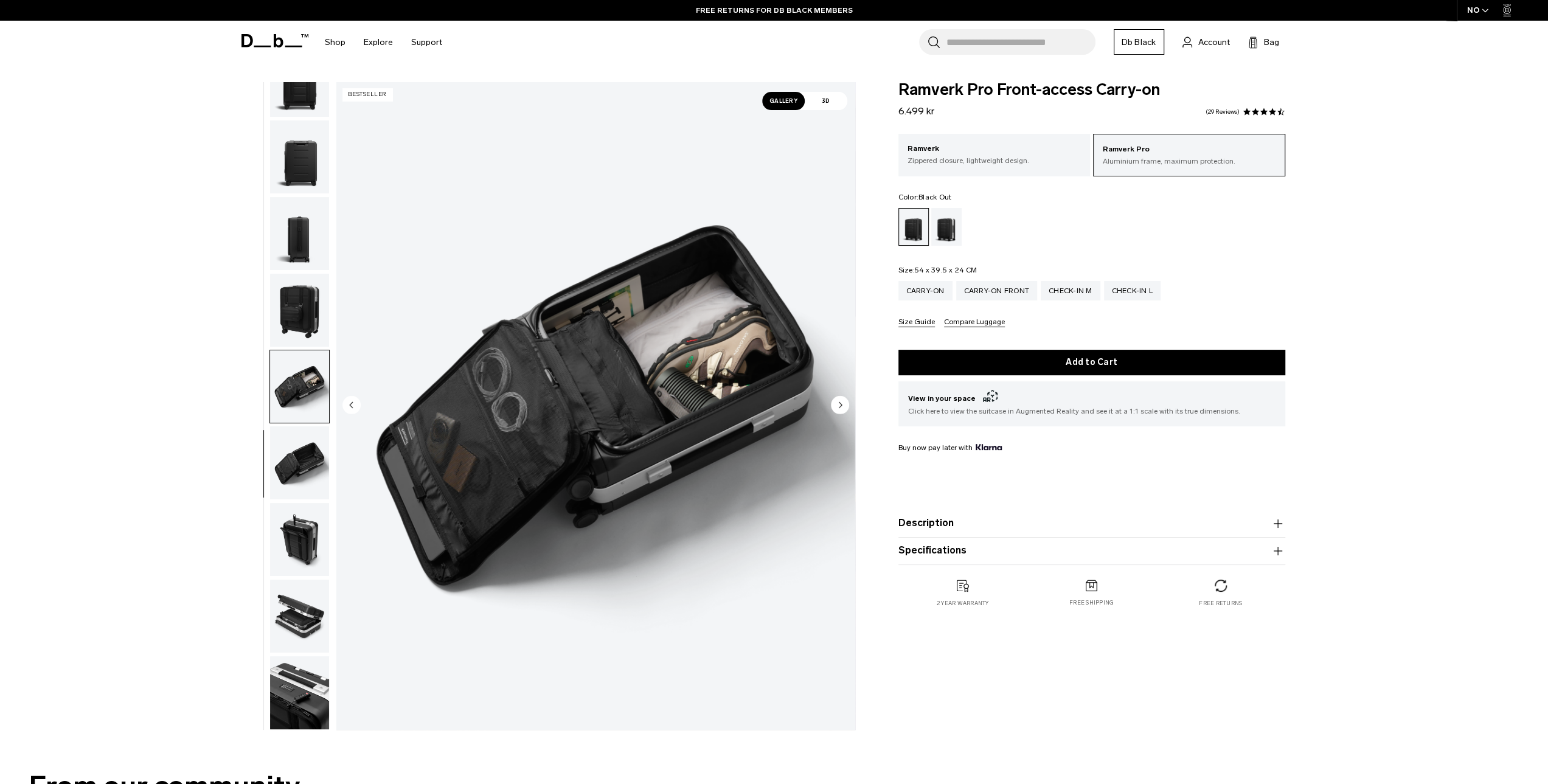 scroll, scrollTop: 192, scrollLeft: 0, axis: vertical 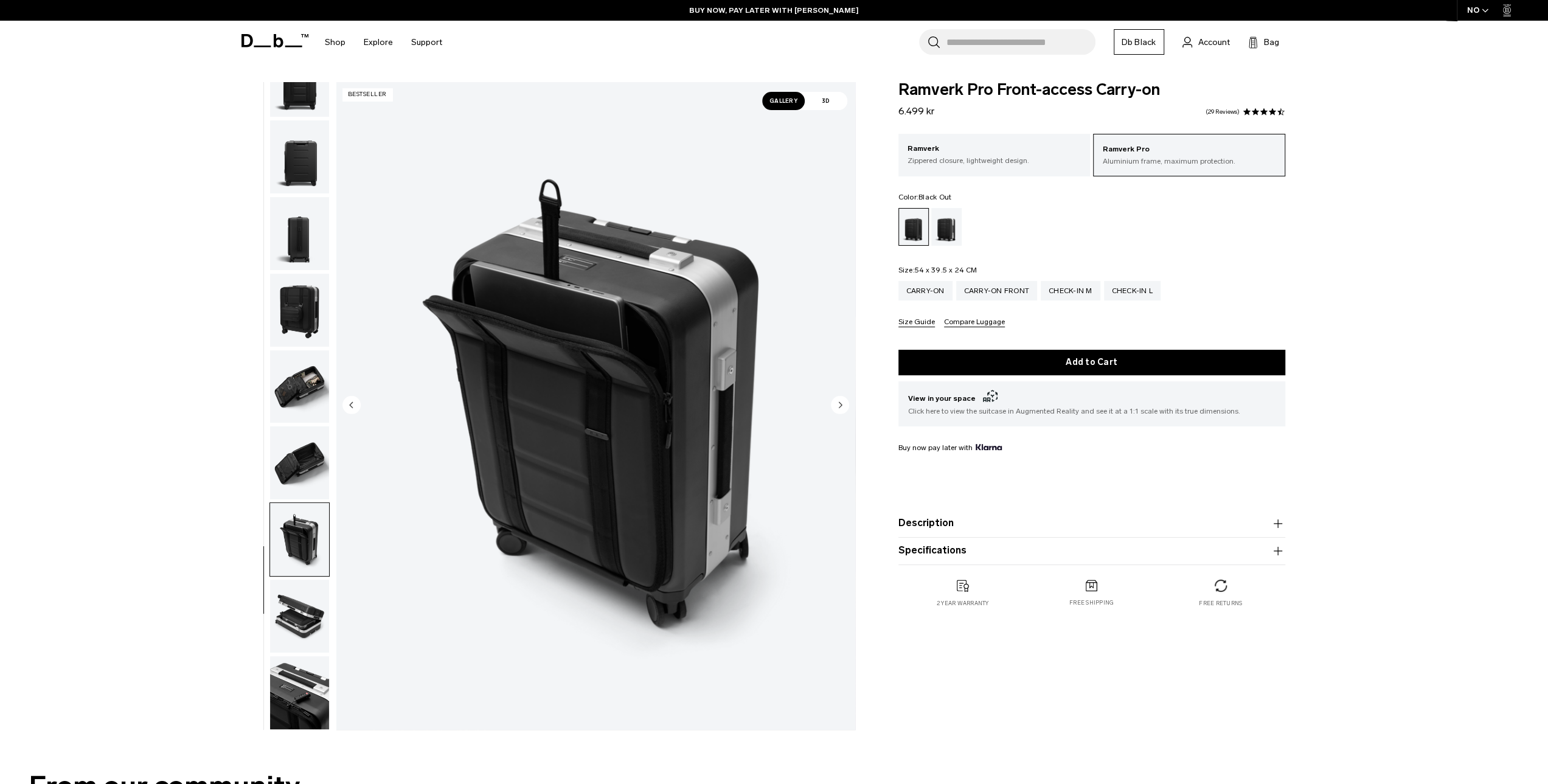 click at bounding box center (299, 463) 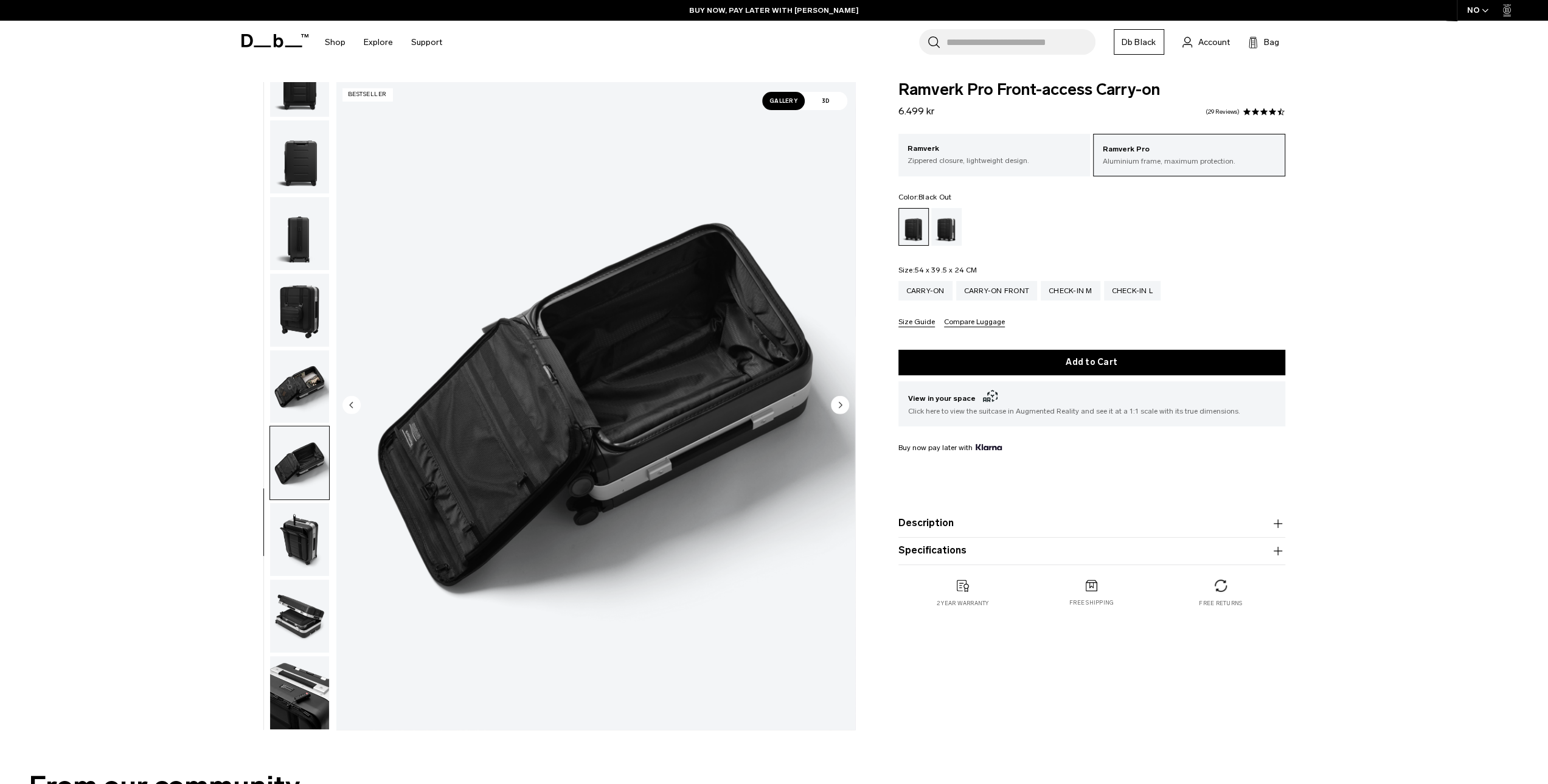 click at bounding box center [299, 616] 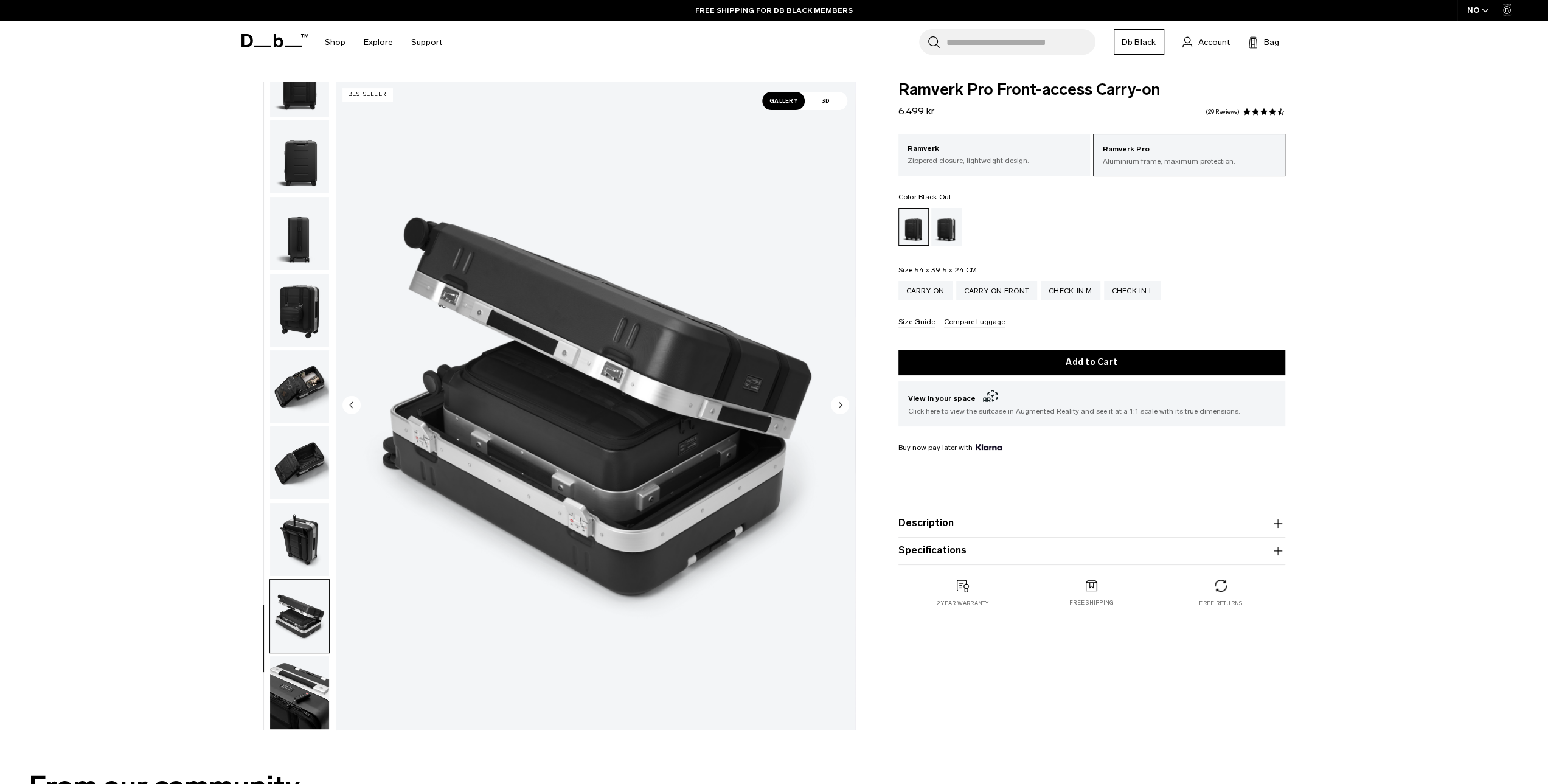 click at bounding box center (299, 693) 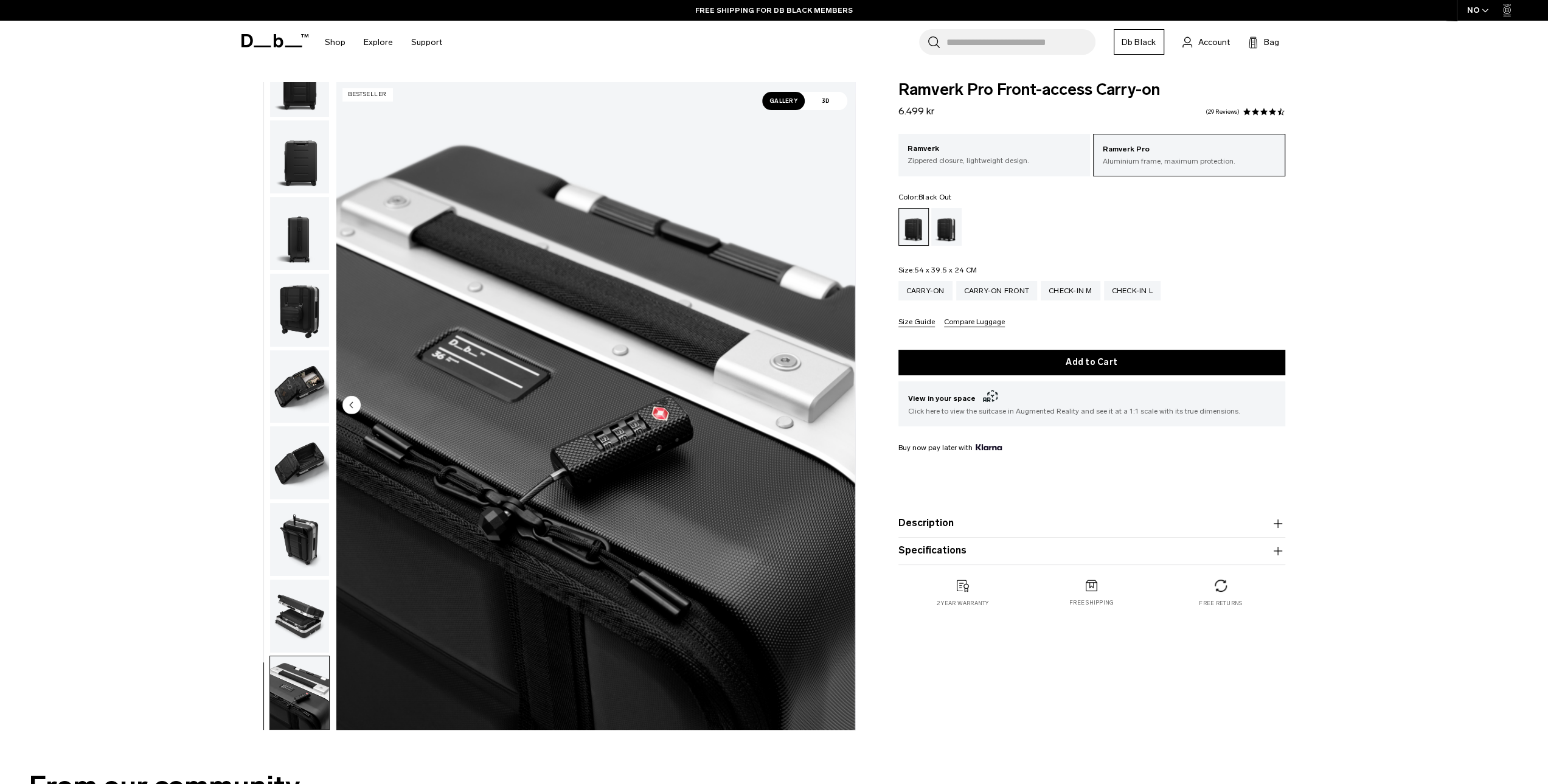 click at bounding box center (299, 616) 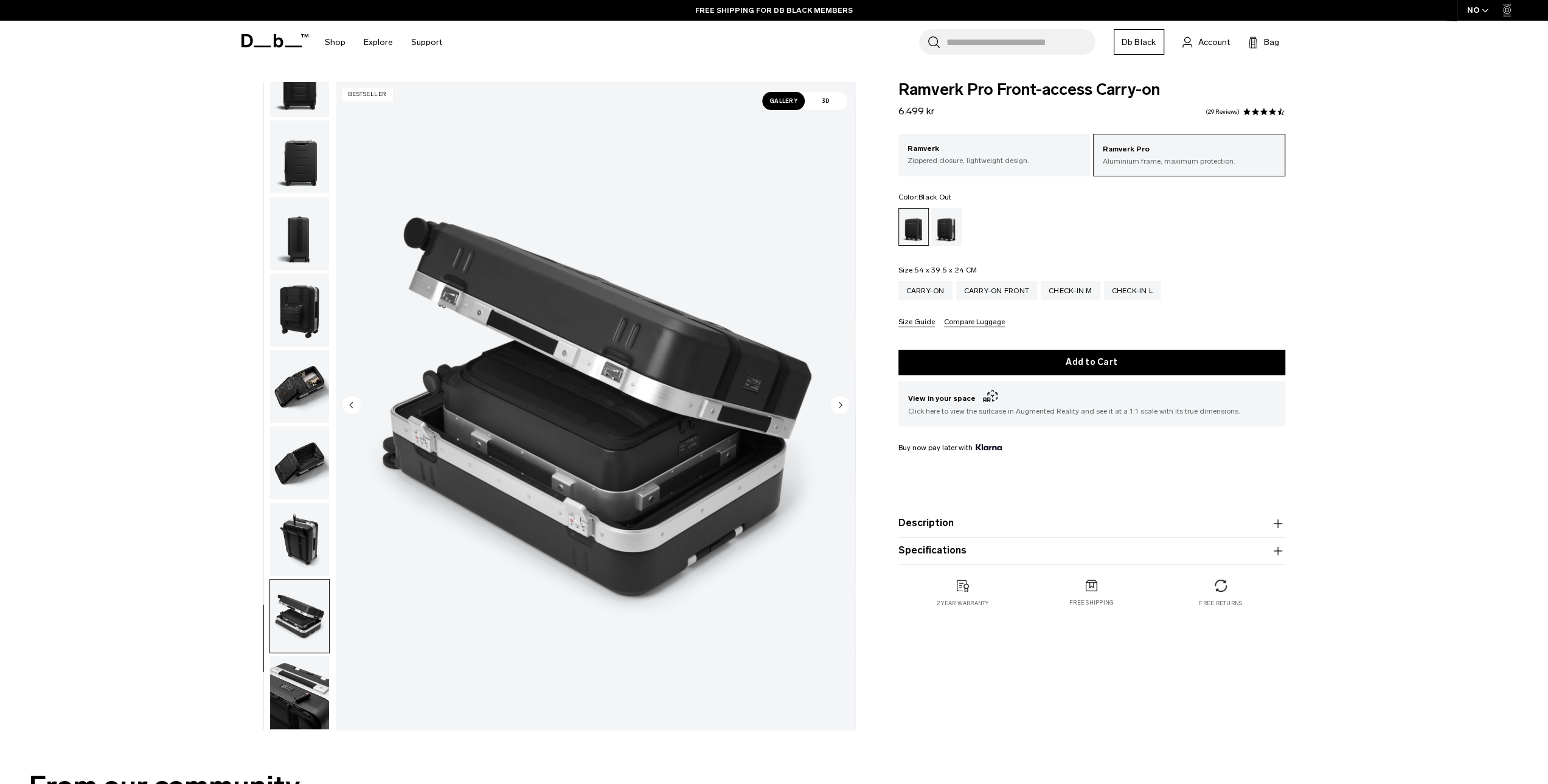 click at bounding box center (299, 539) 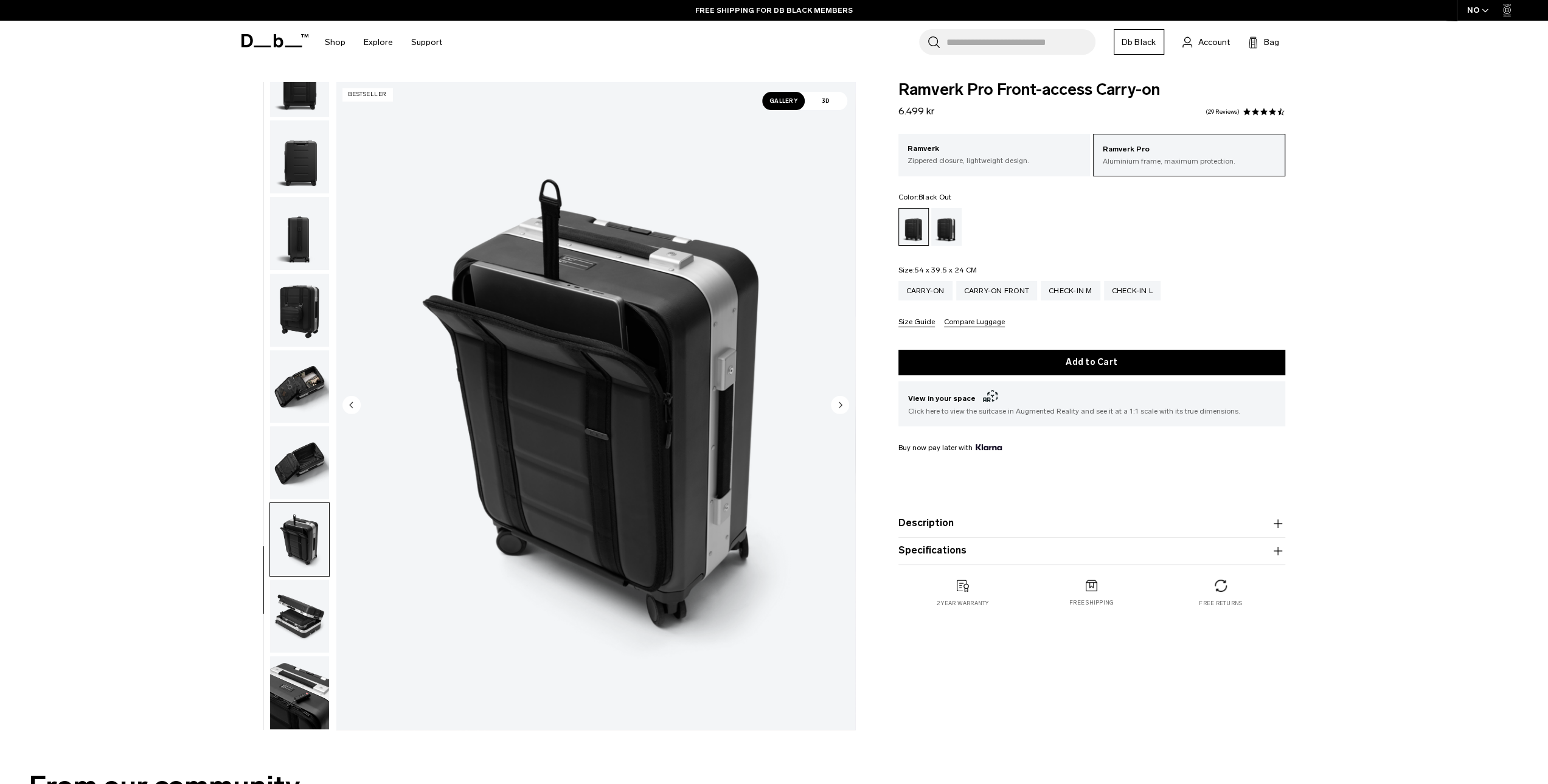 click at bounding box center [299, 539] 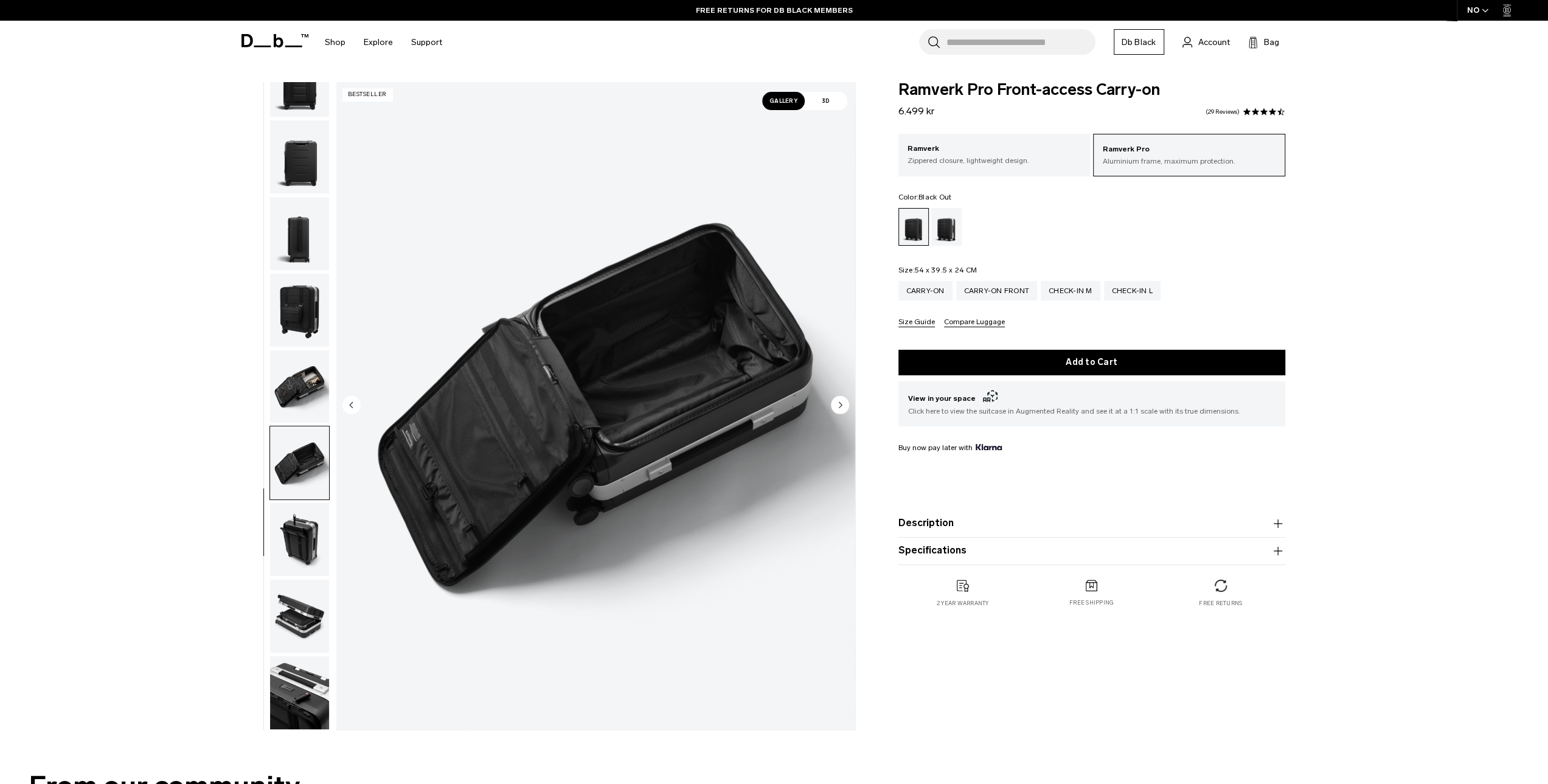 click at bounding box center (299, 387) 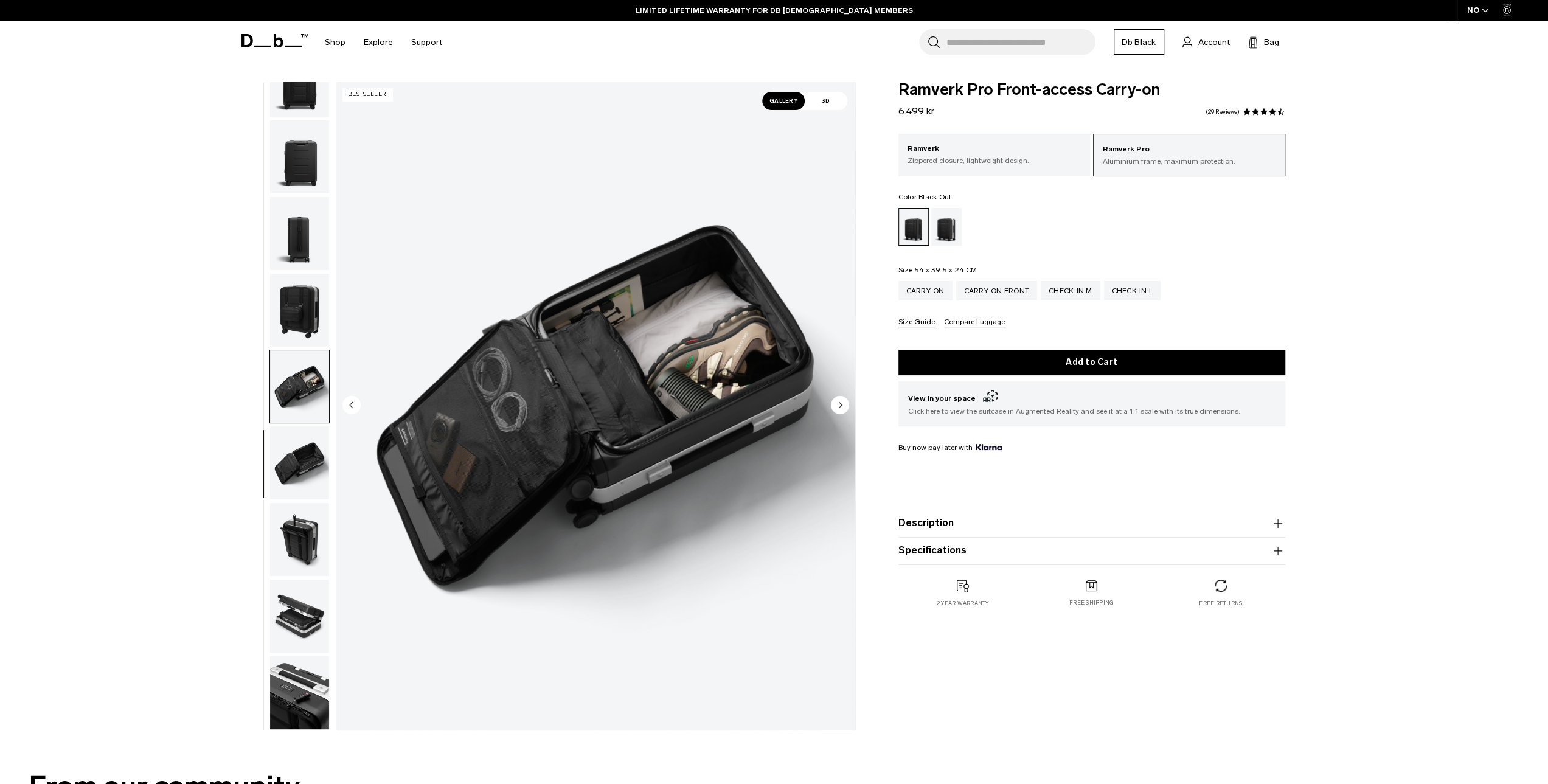 click on "Compare Luggage" at bounding box center (974, 322) 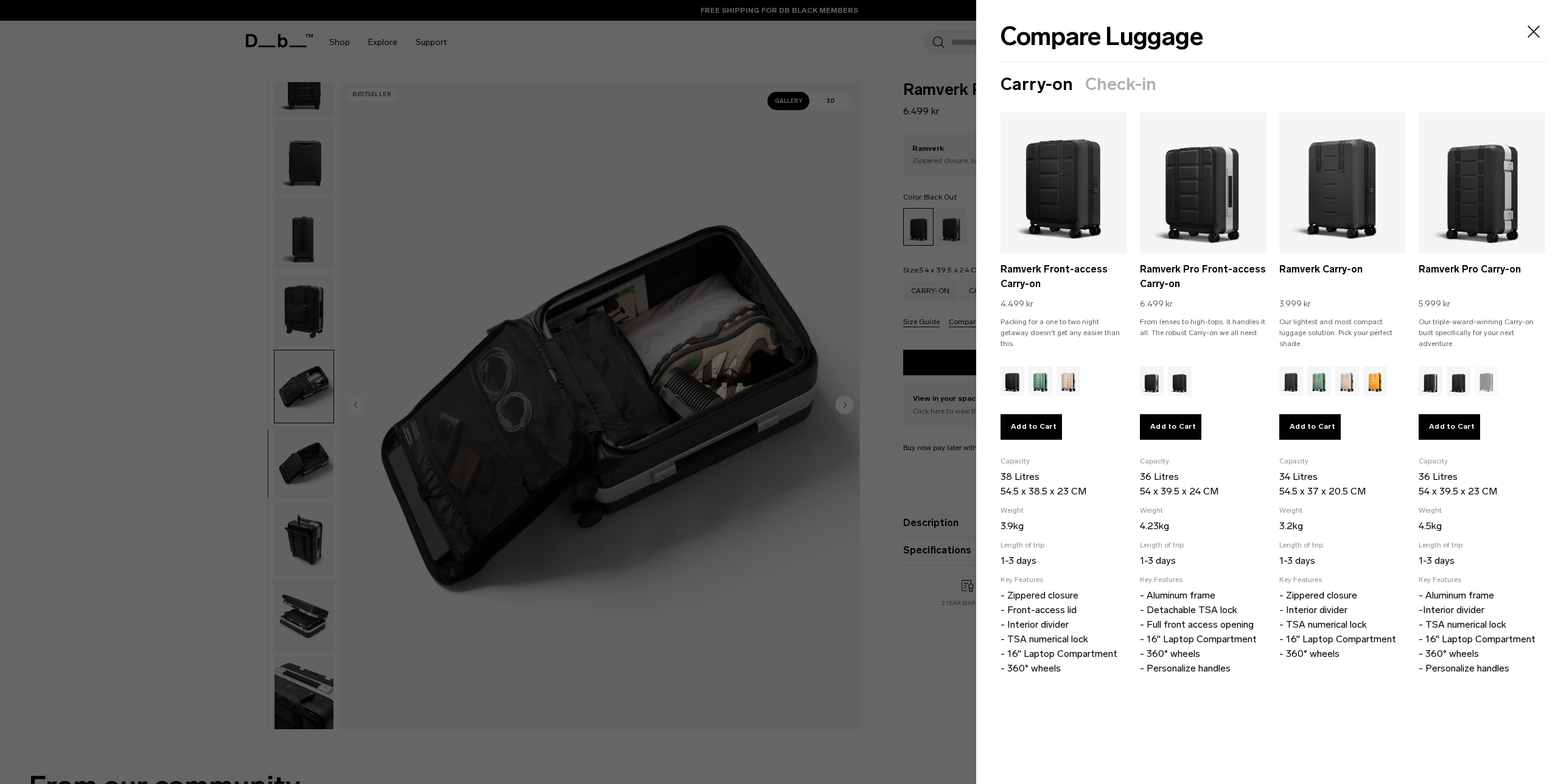 click at bounding box center [779, 392] 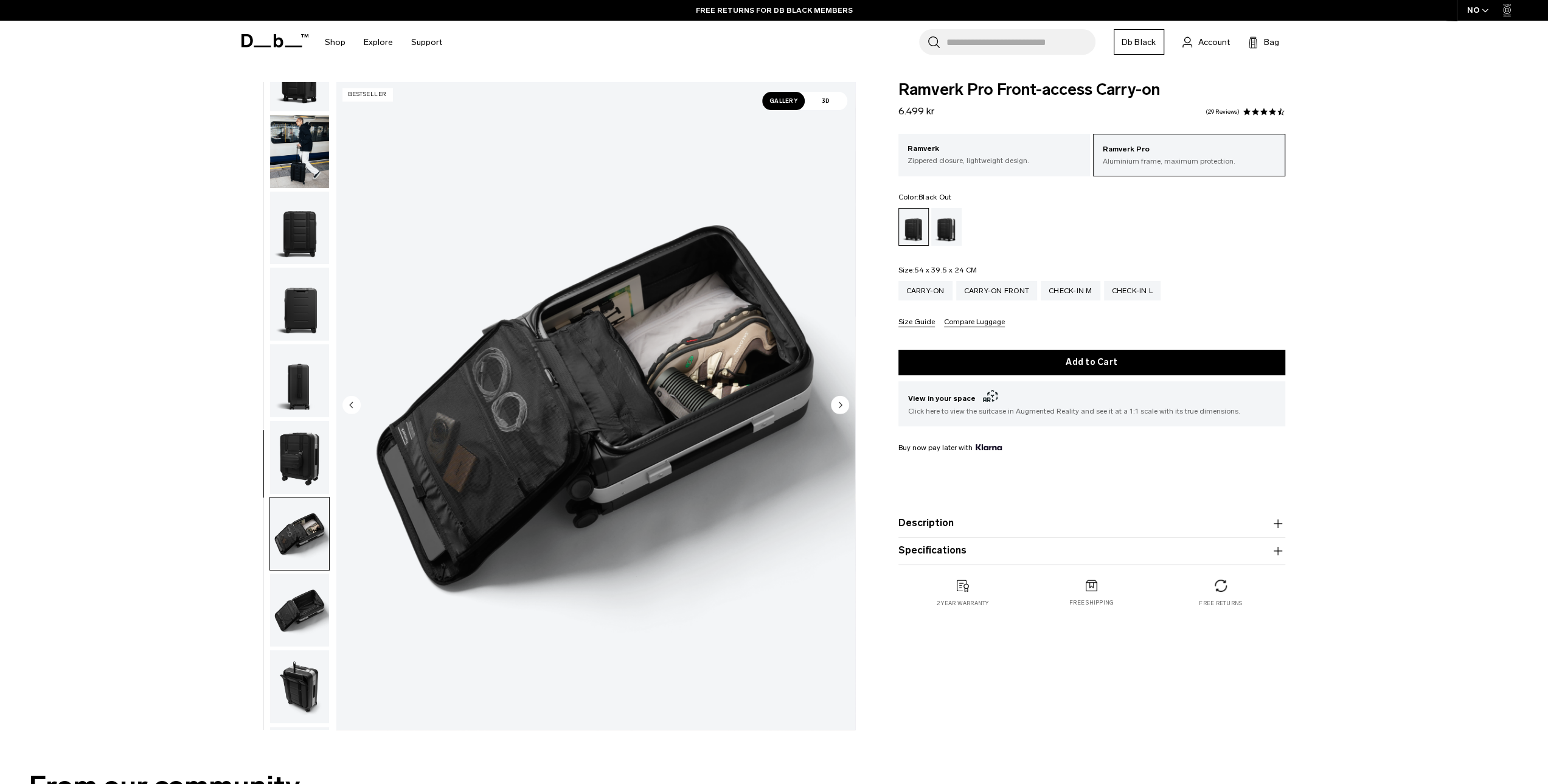 scroll, scrollTop: 0, scrollLeft: 0, axis: both 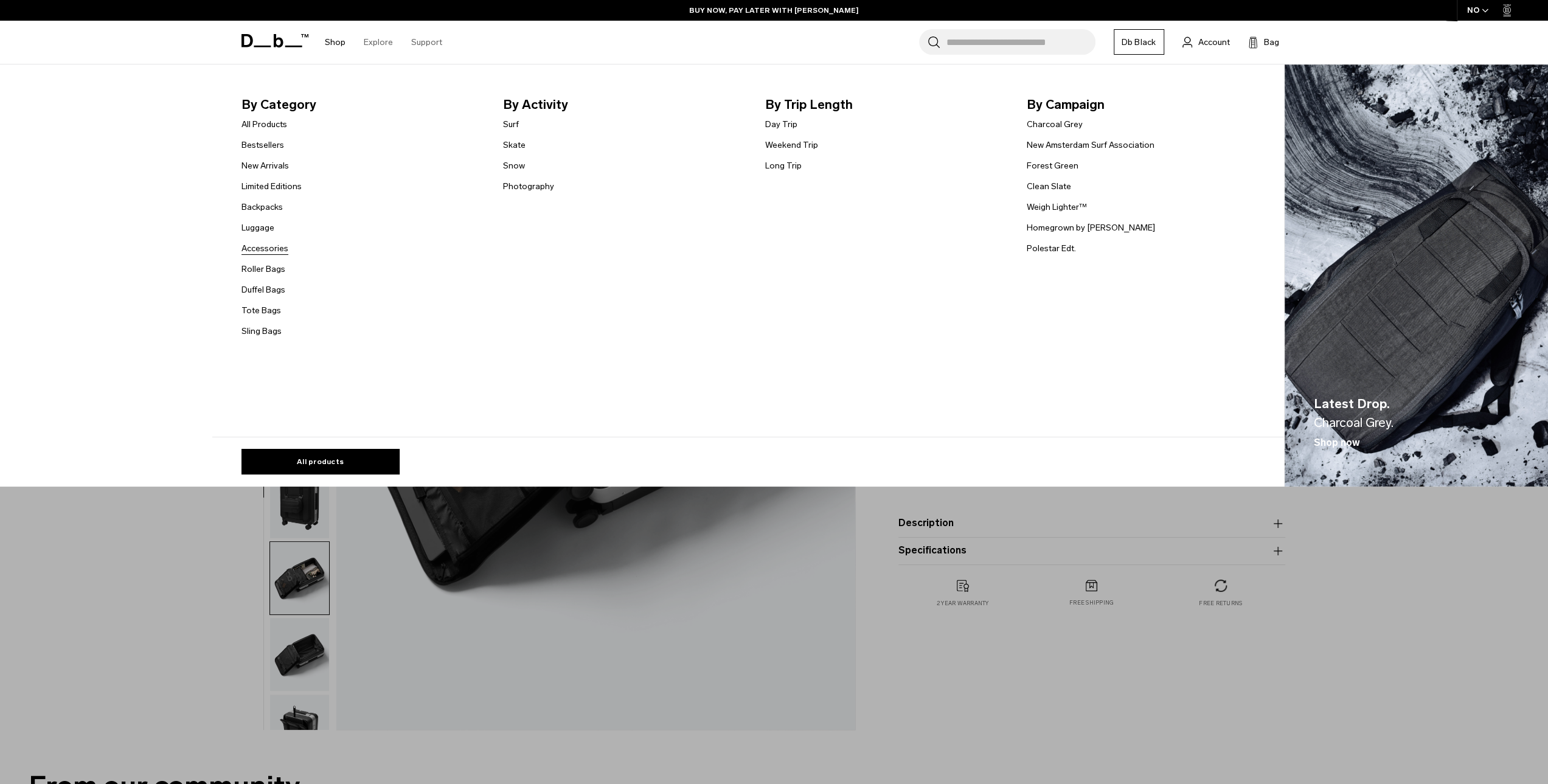 click on "Accessories" at bounding box center [265, 248] 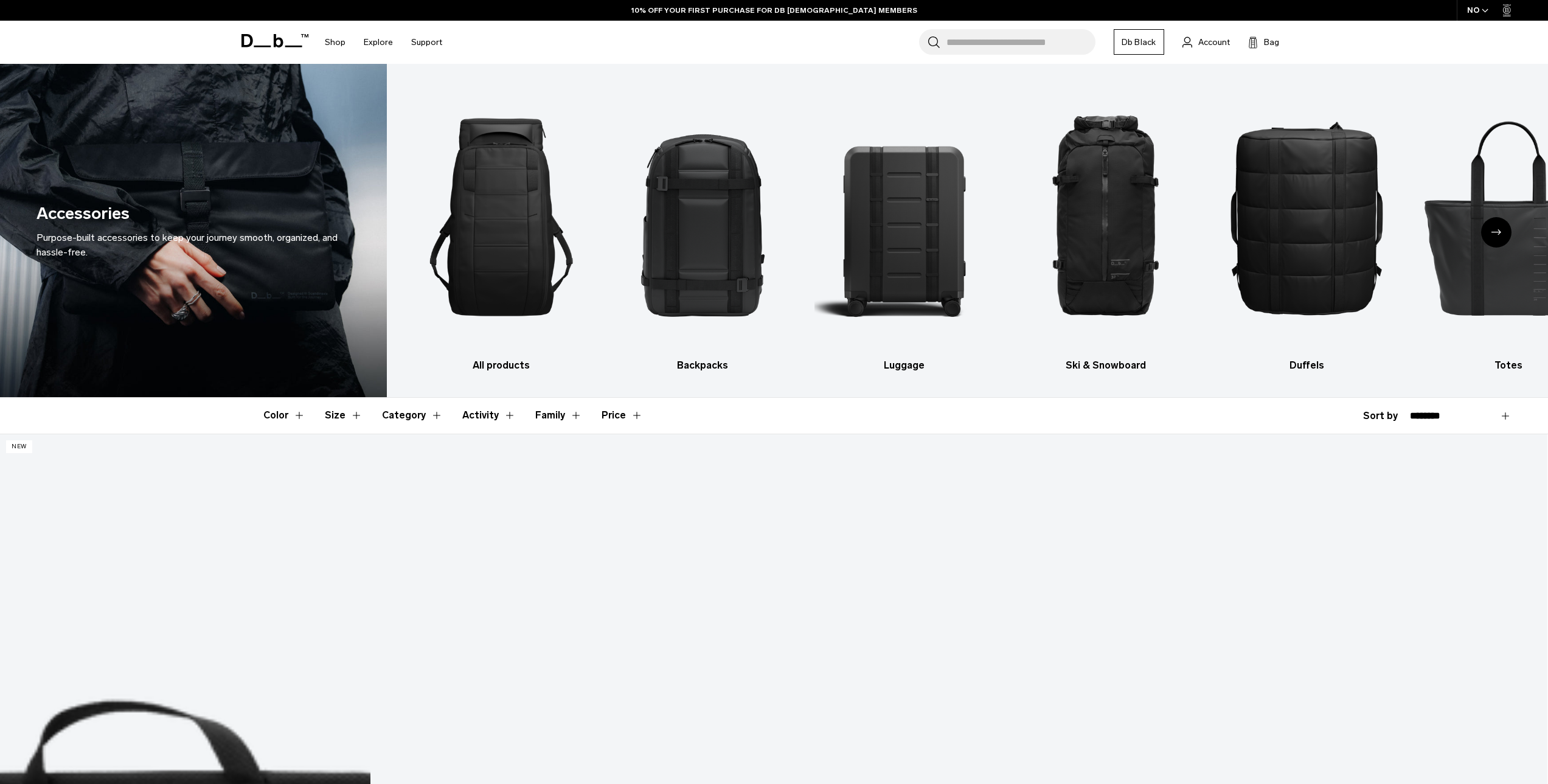 scroll, scrollTop: 0, scrollLeft: 0, axis: both 